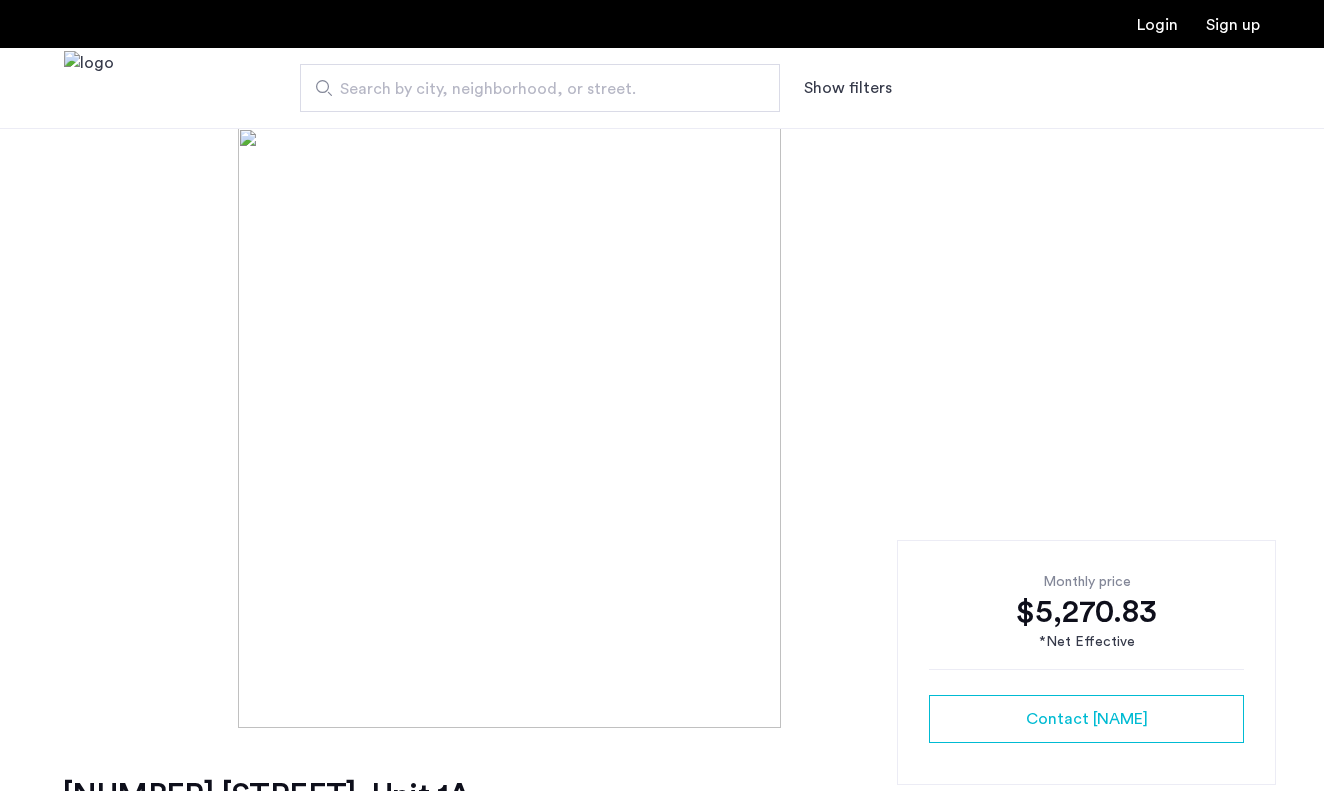 scroll, scrollTop: 0, scrollLeft: 0, axis: both 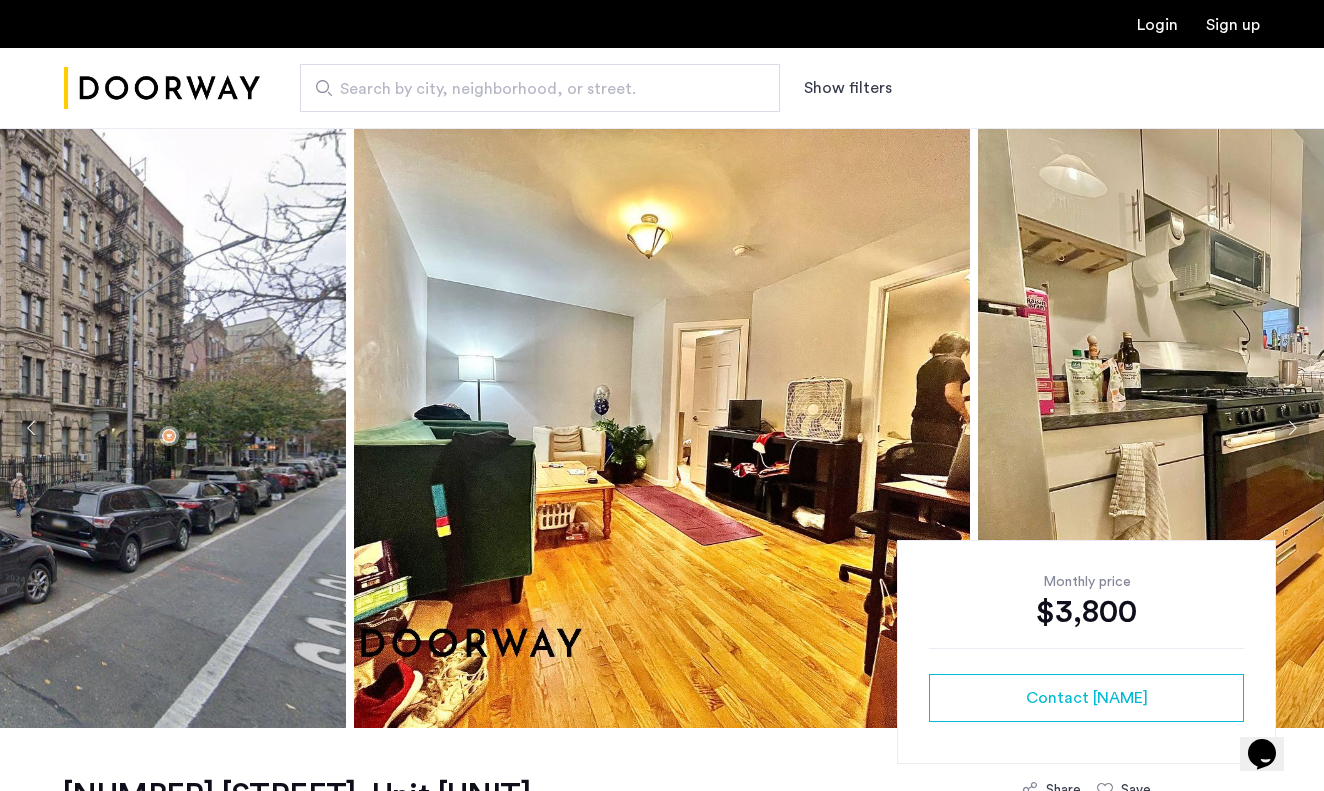 click 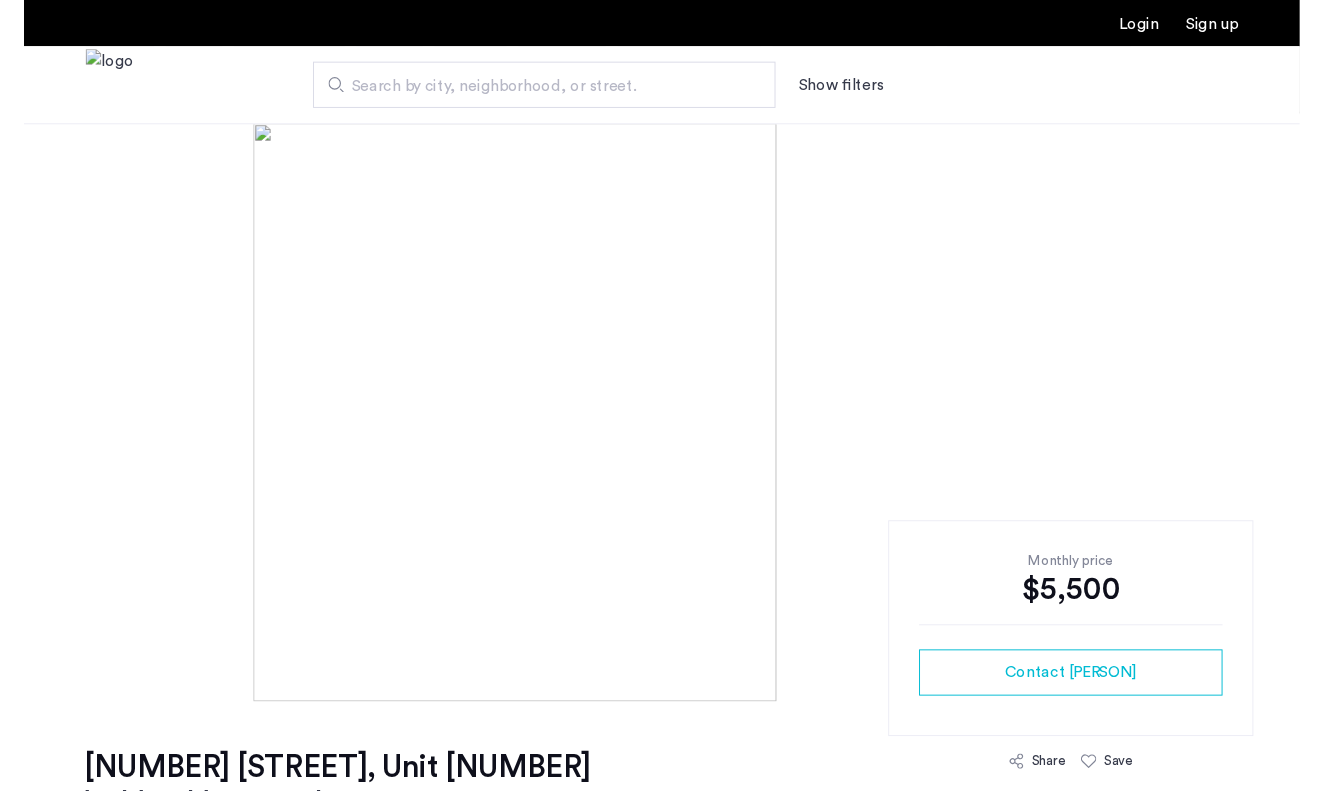scroll, scrollTop: 0, scrollLeft: 0, axis: both 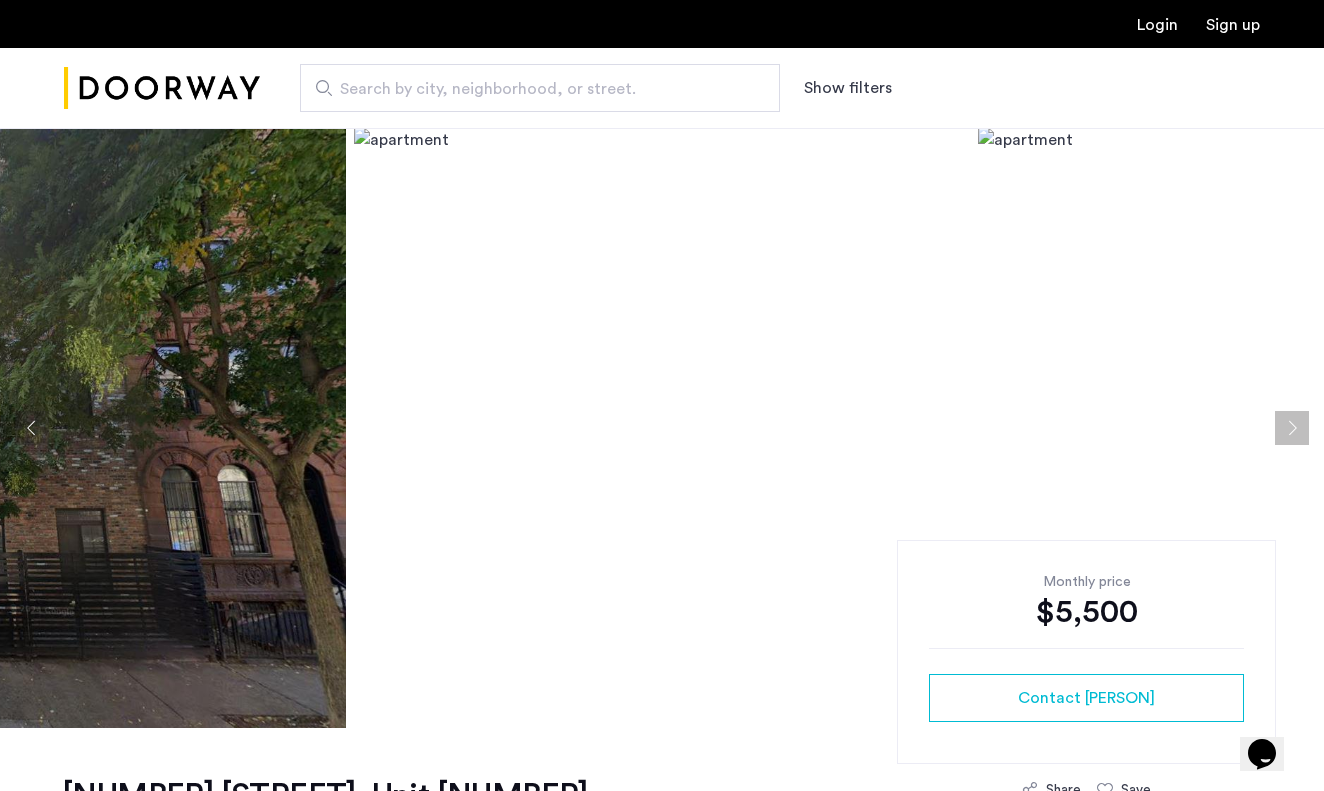 click 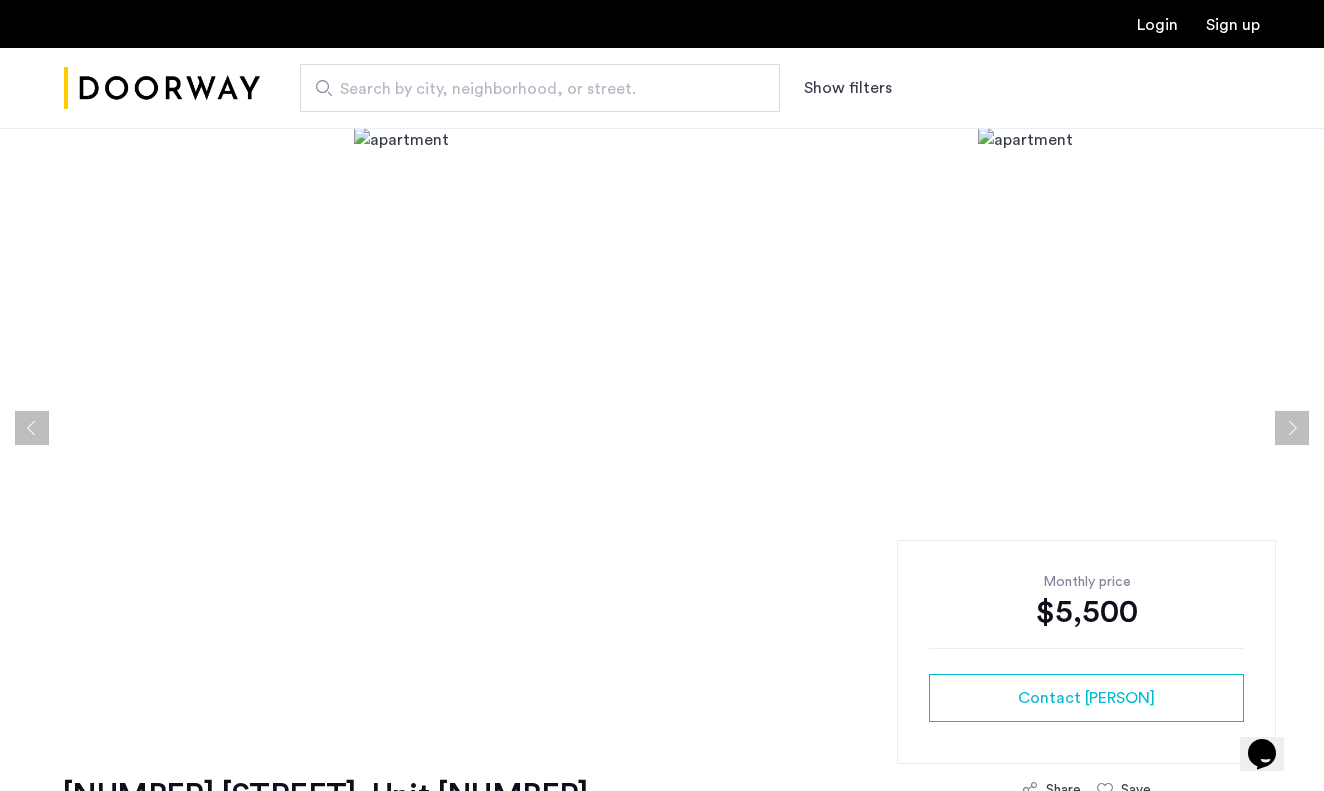 click 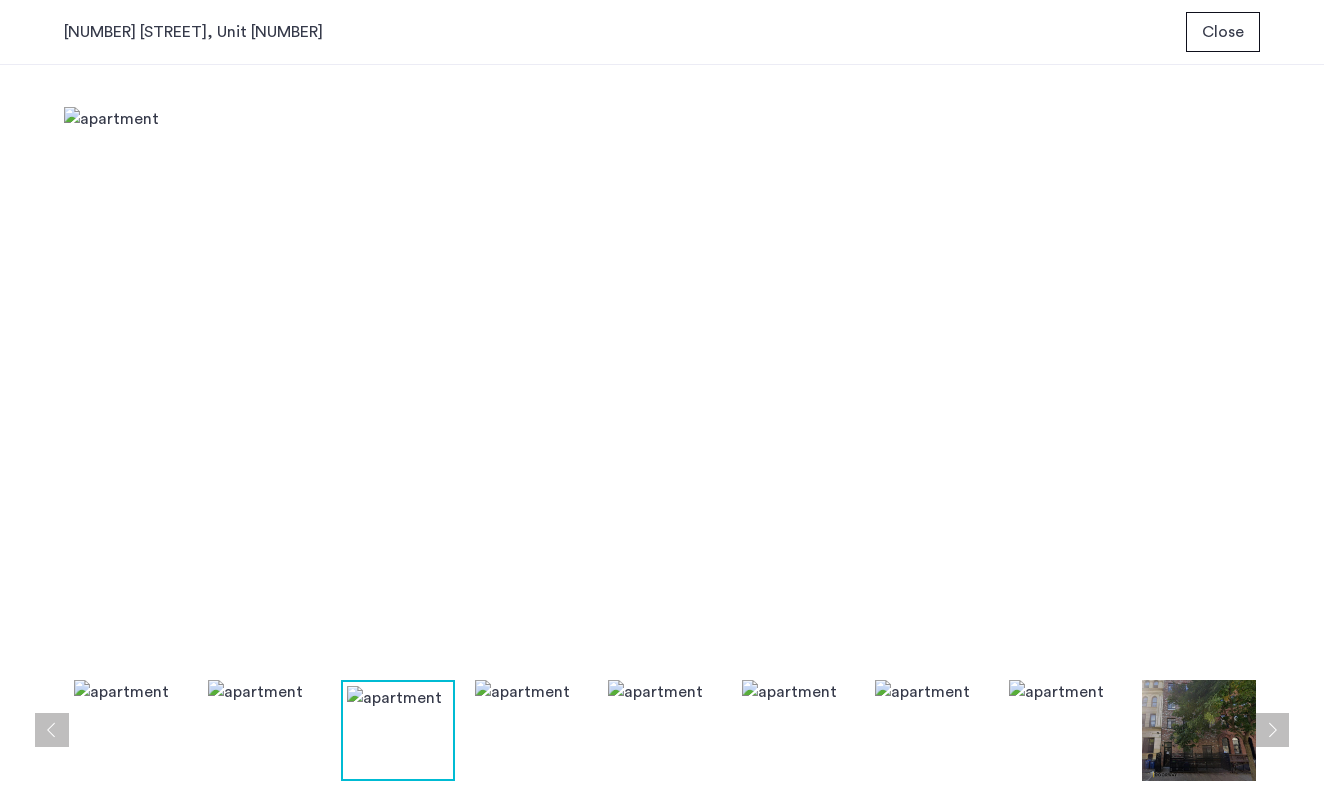 scroll, scrollTop: 0, scrollLeft: 0, axis: both 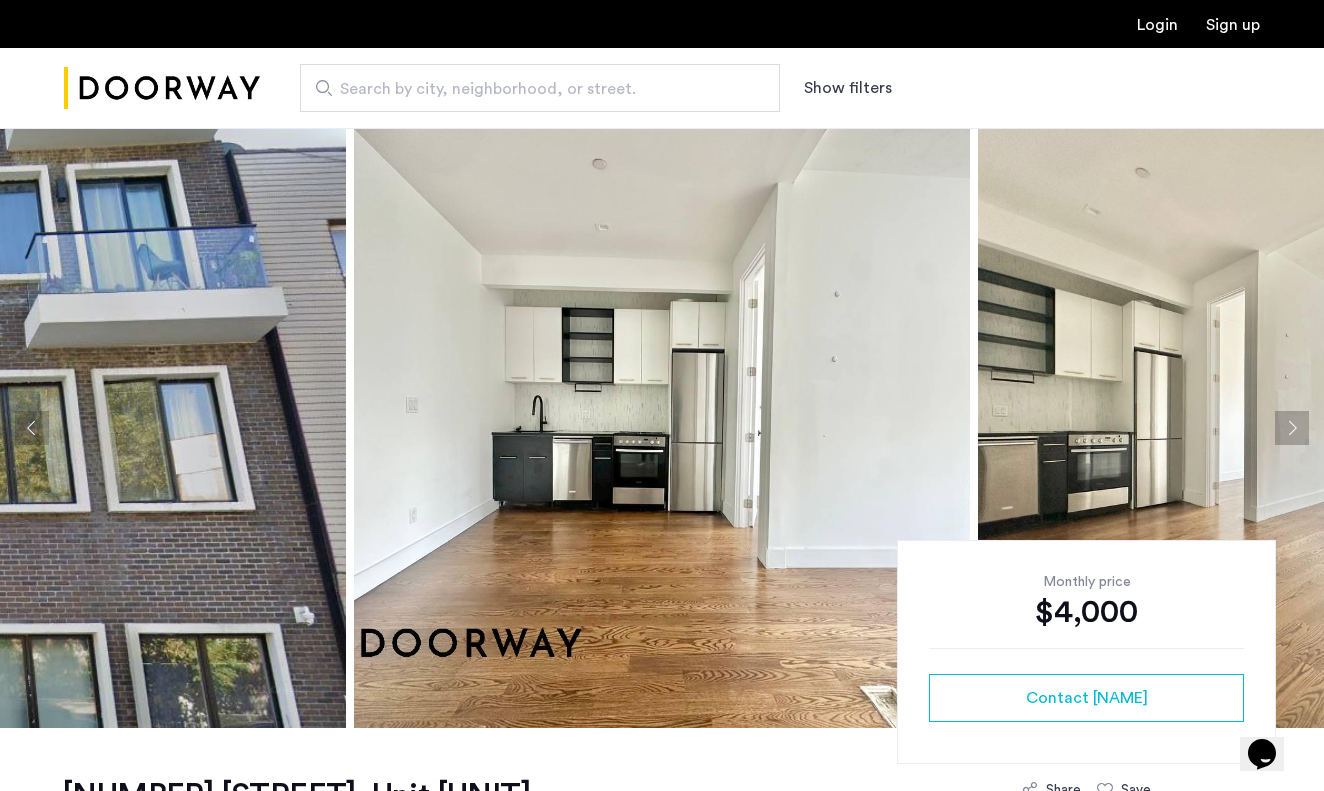 click 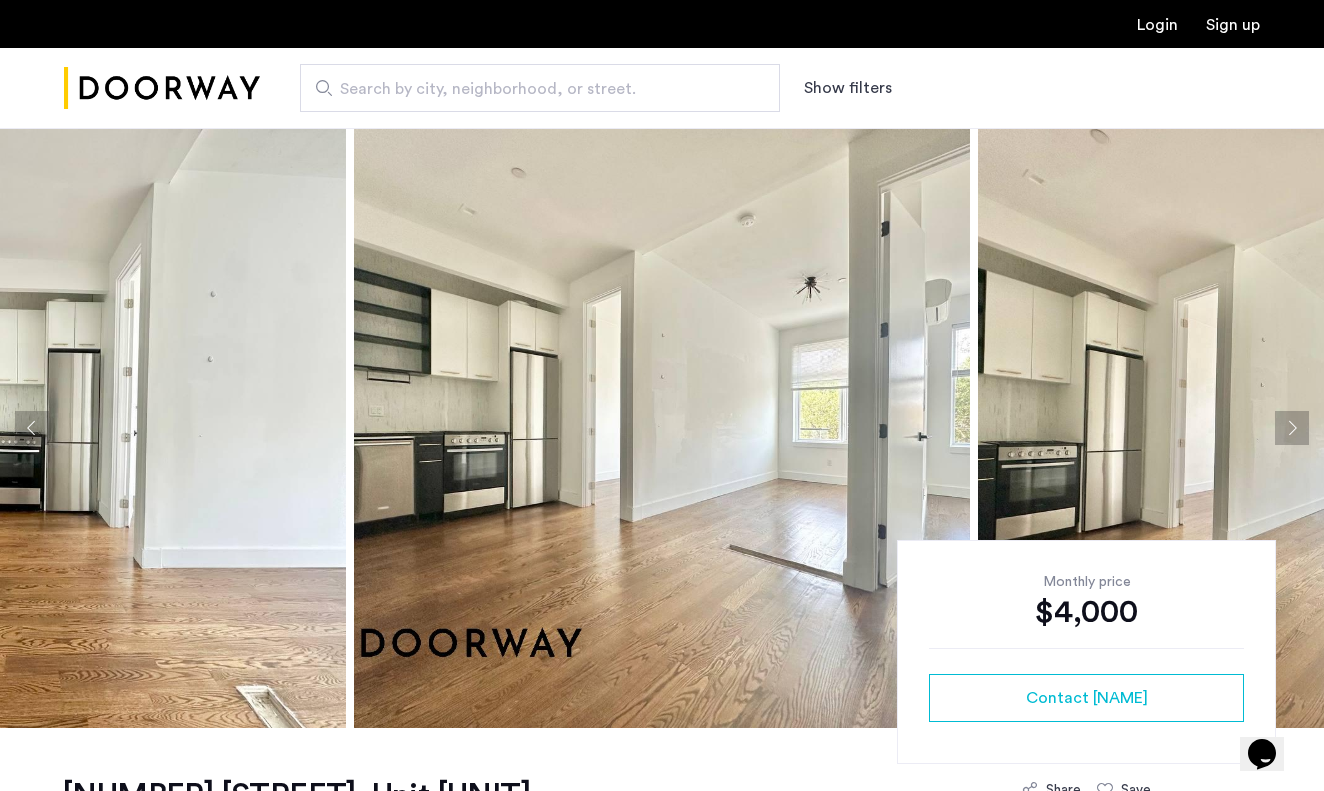 click 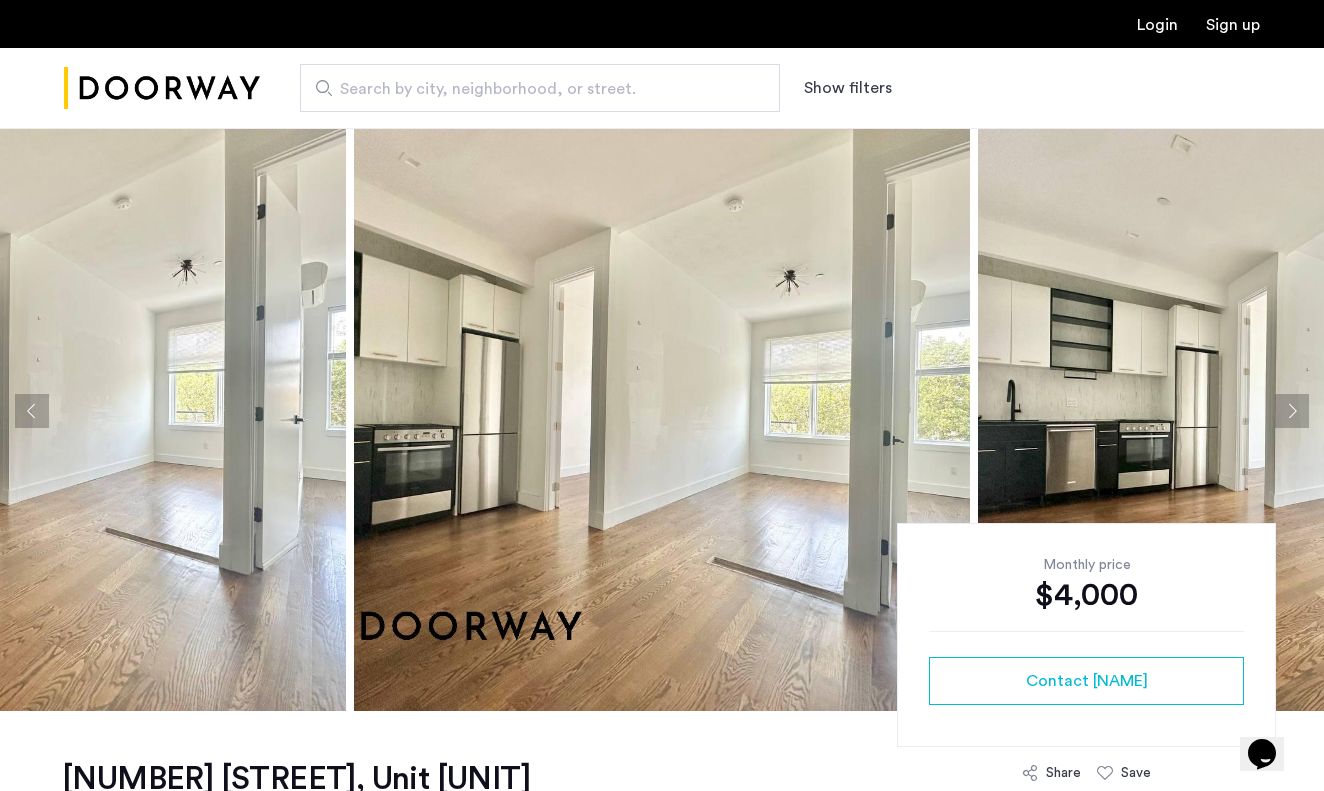 scroll, scrollTop: 15, scrollLeft: 0, axis: vertical 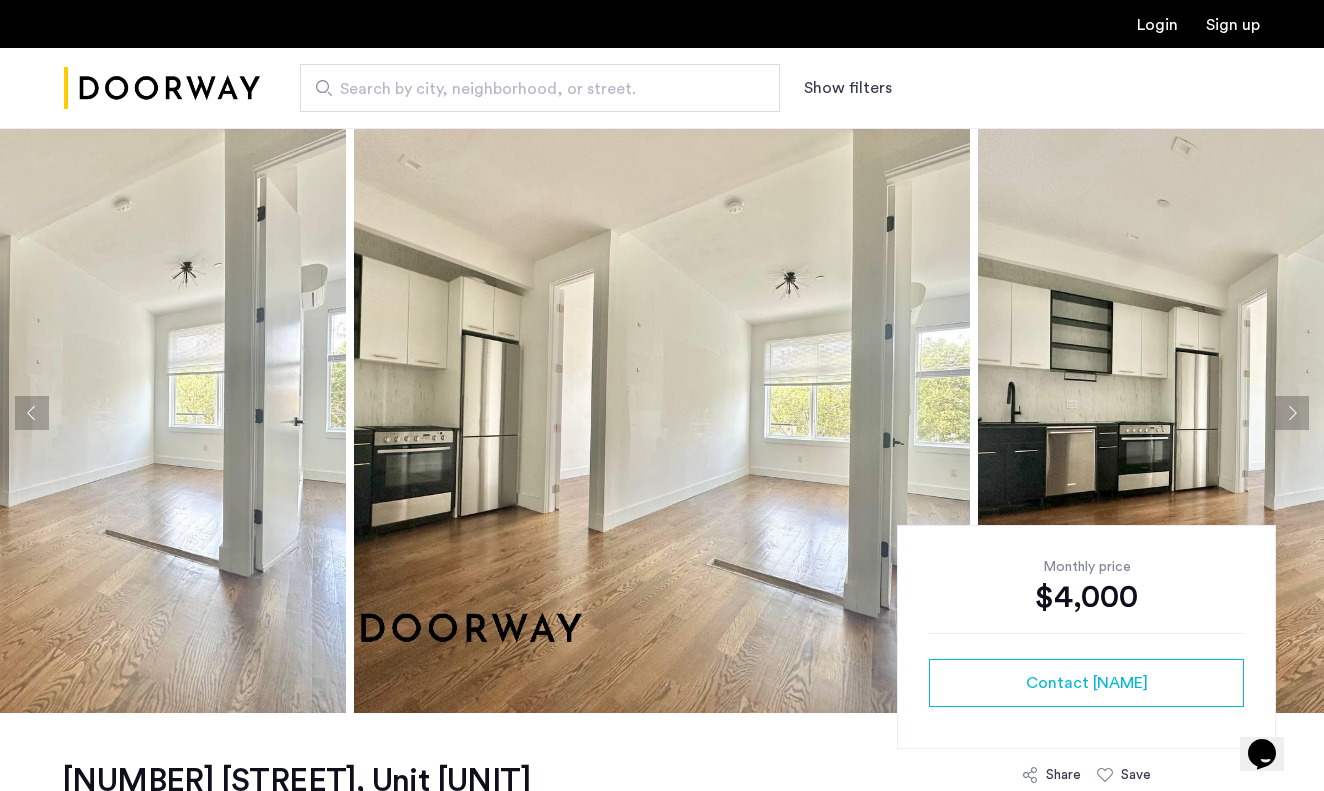click 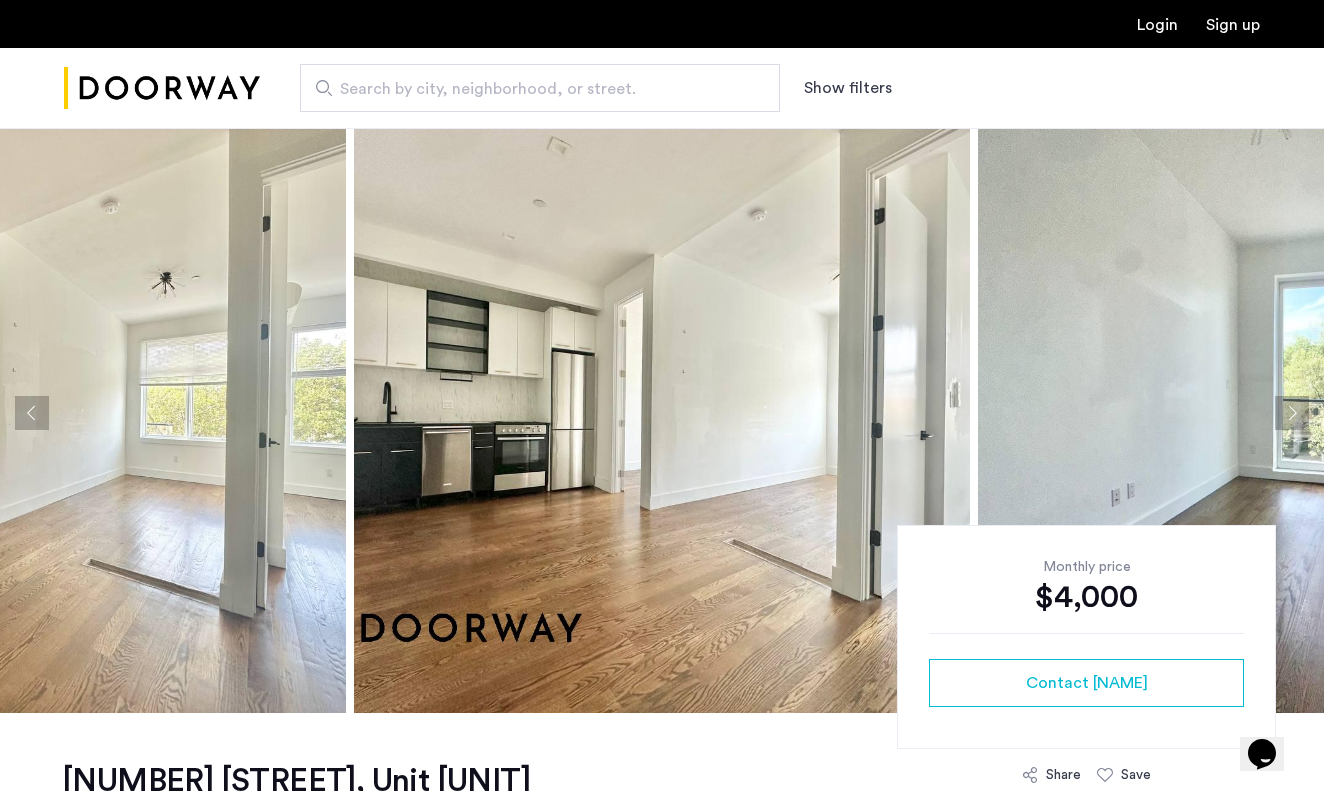 click 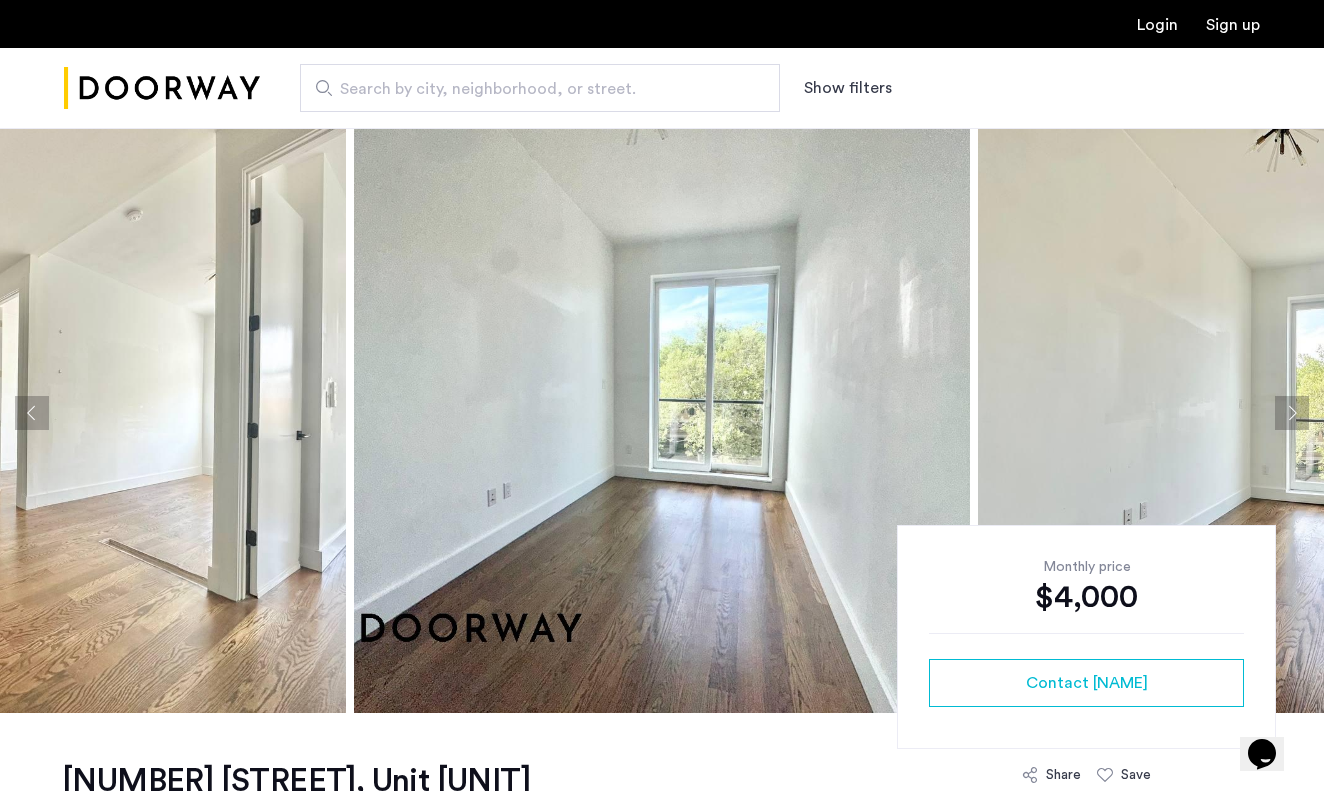 click 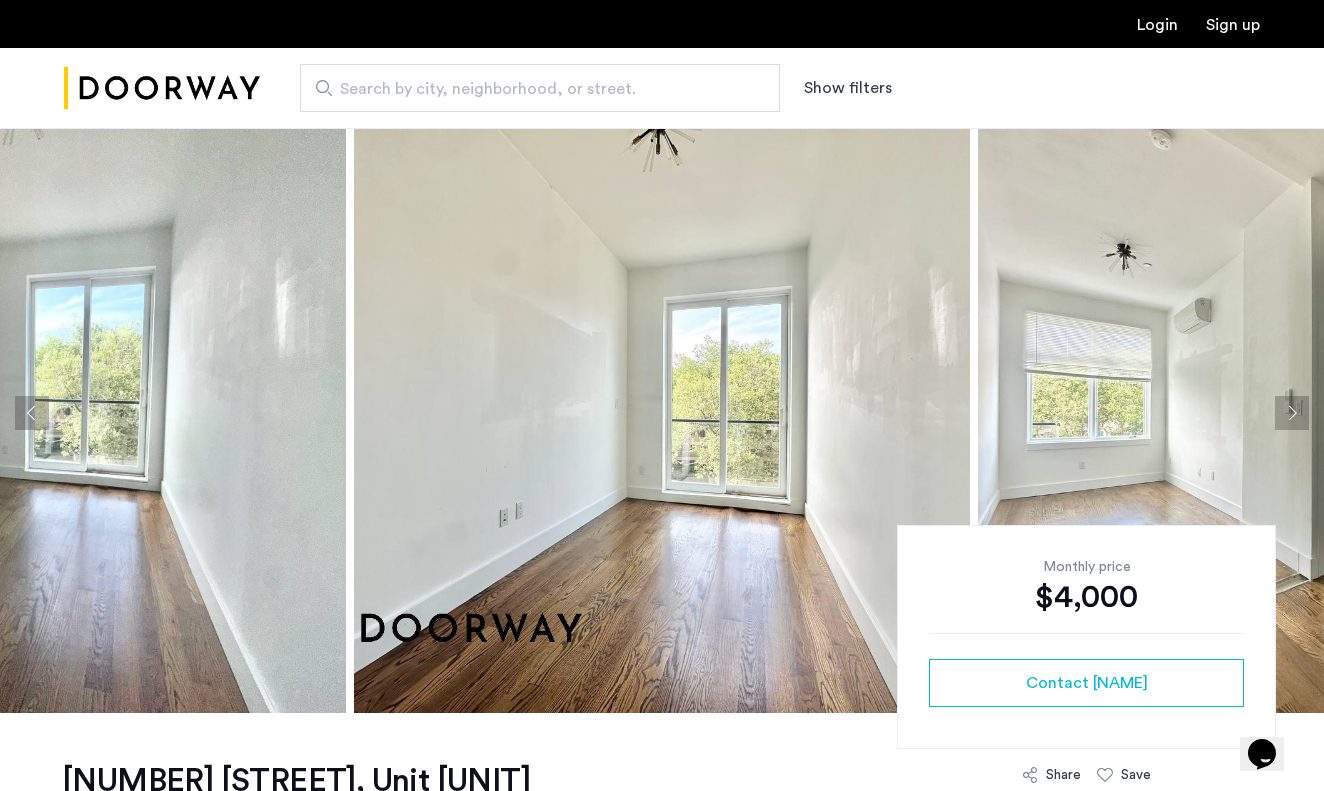 click 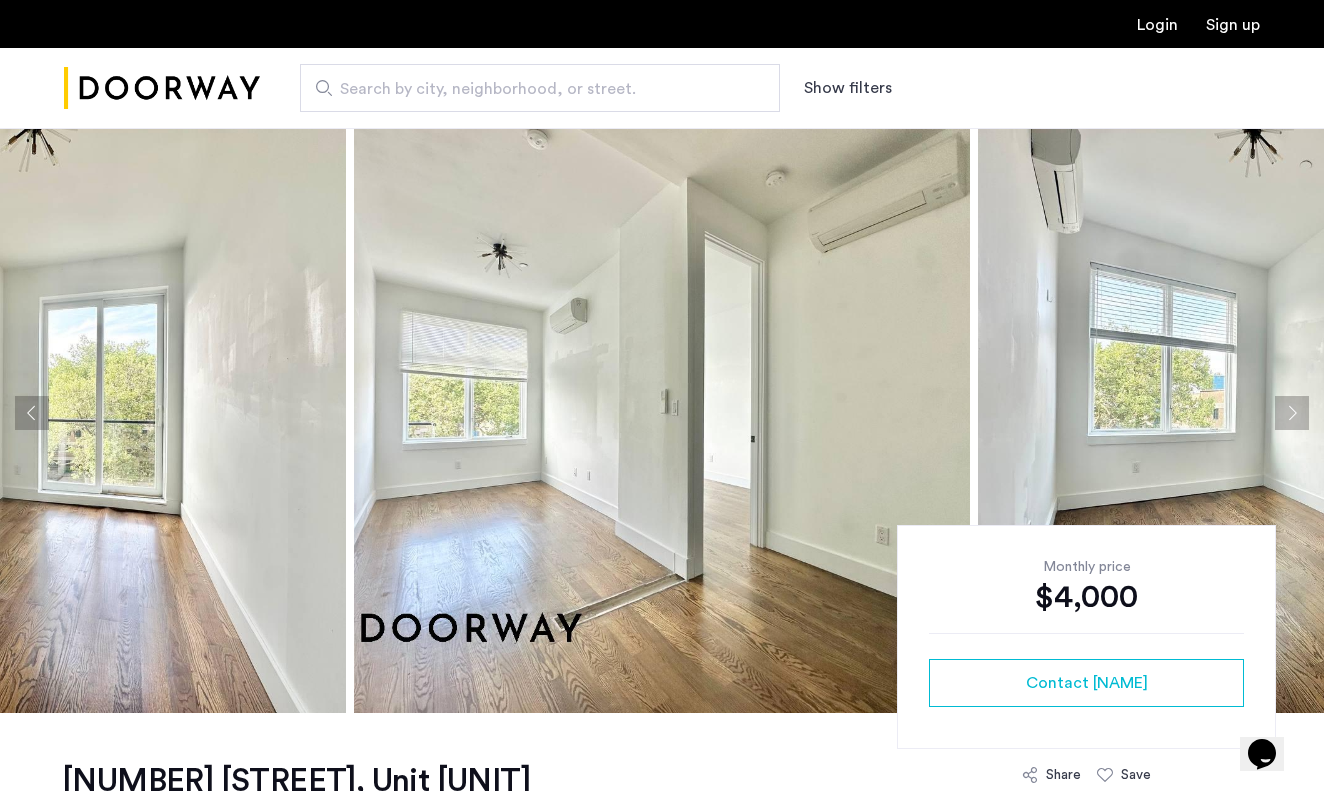 click 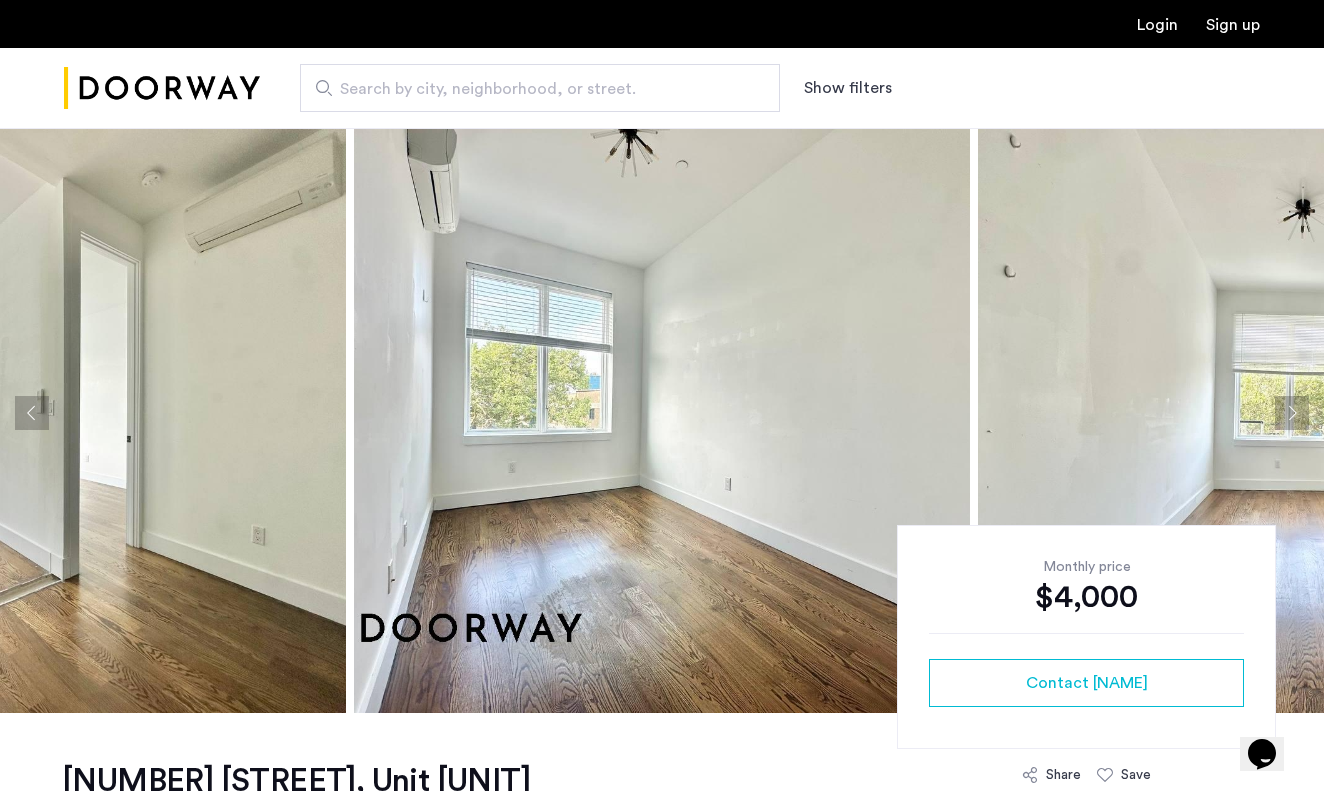 click 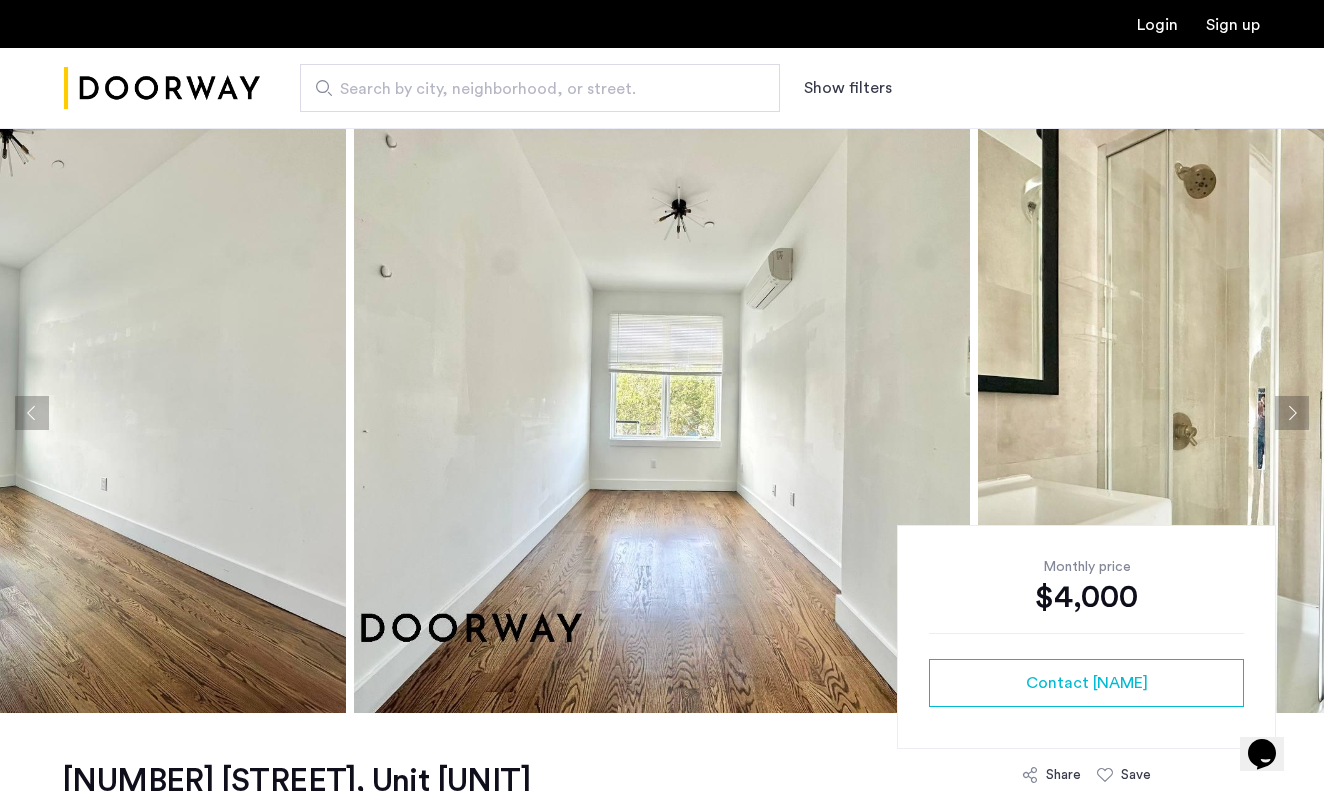 click 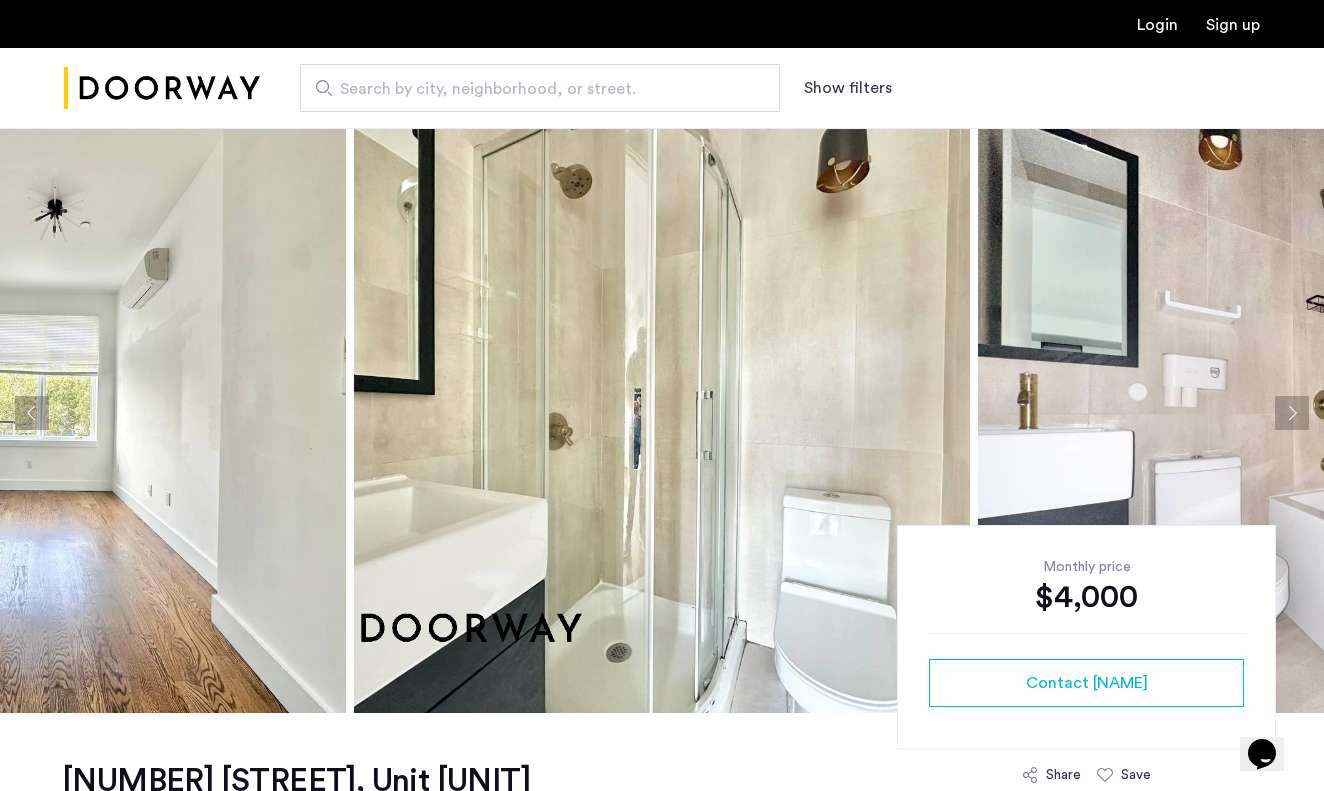 click 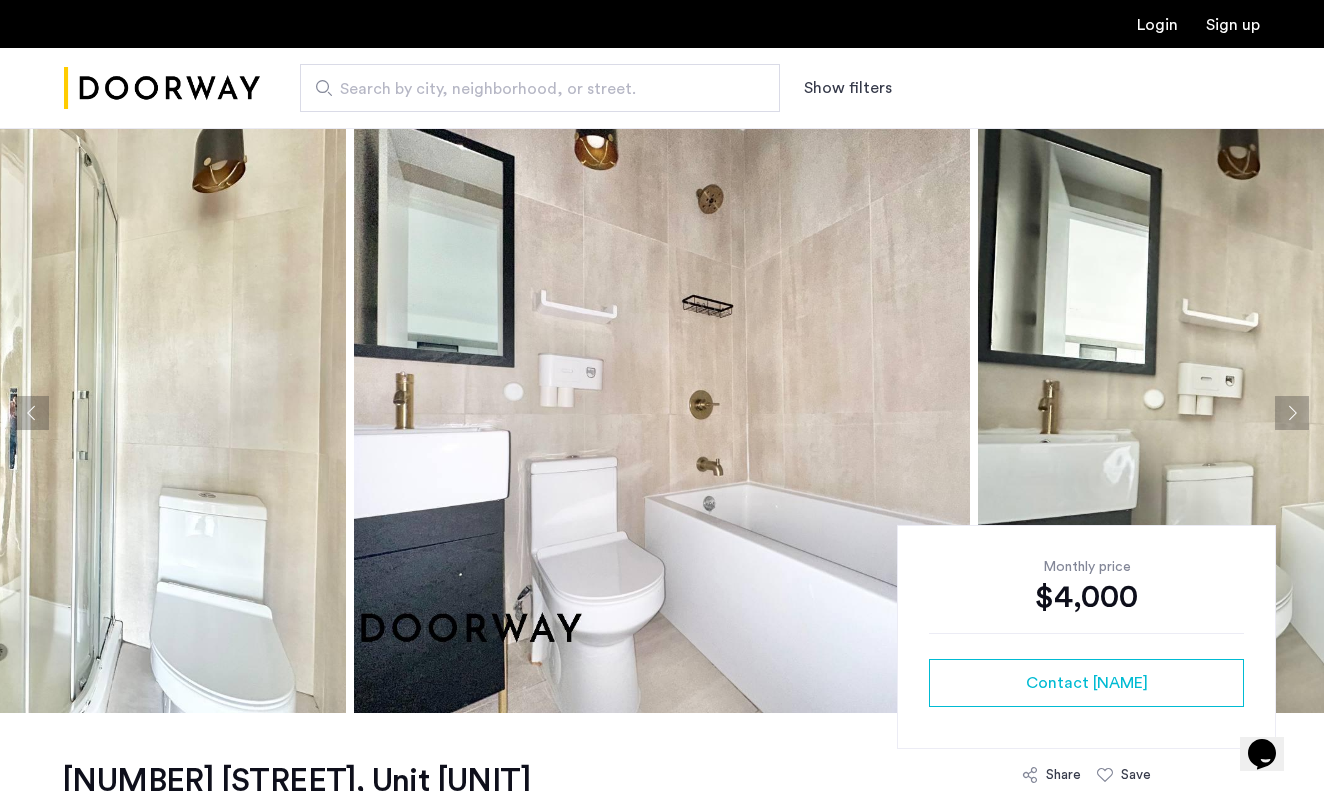 click 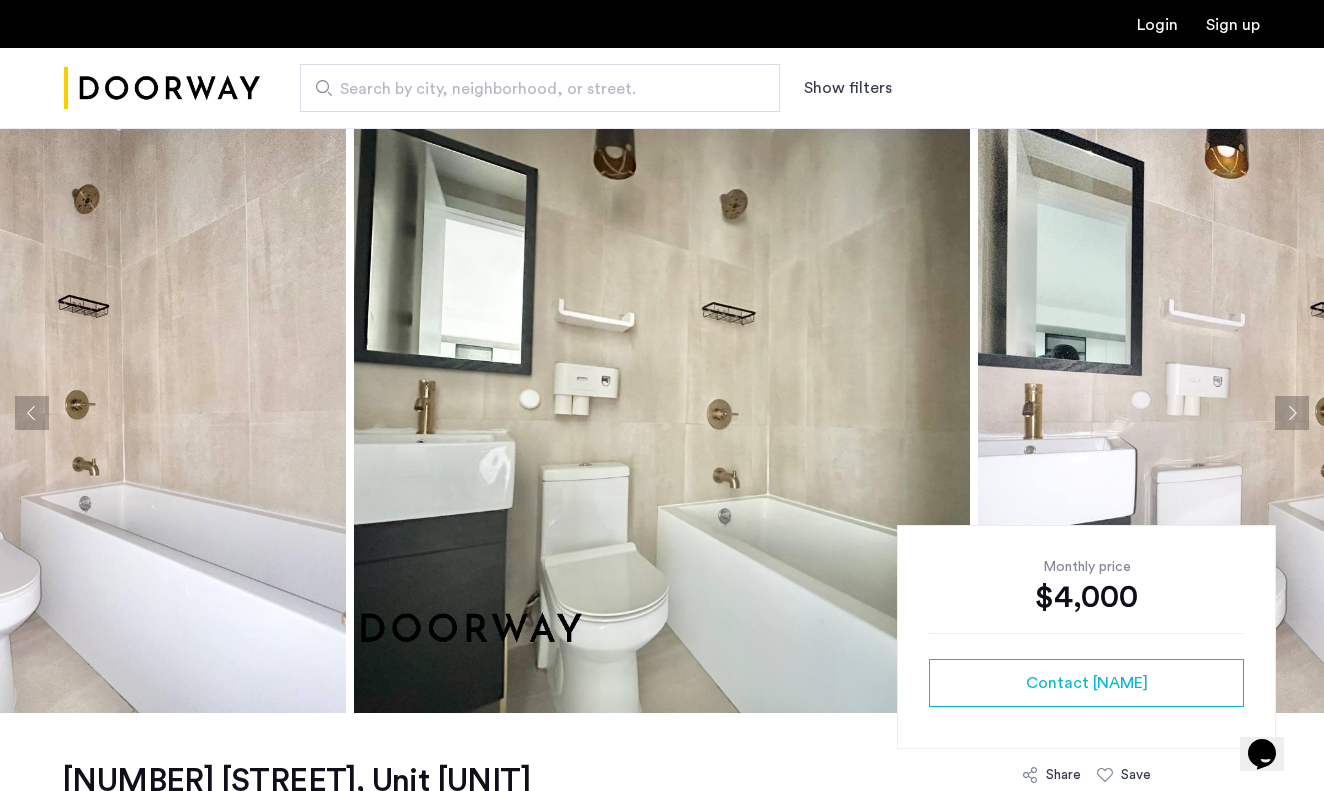 click 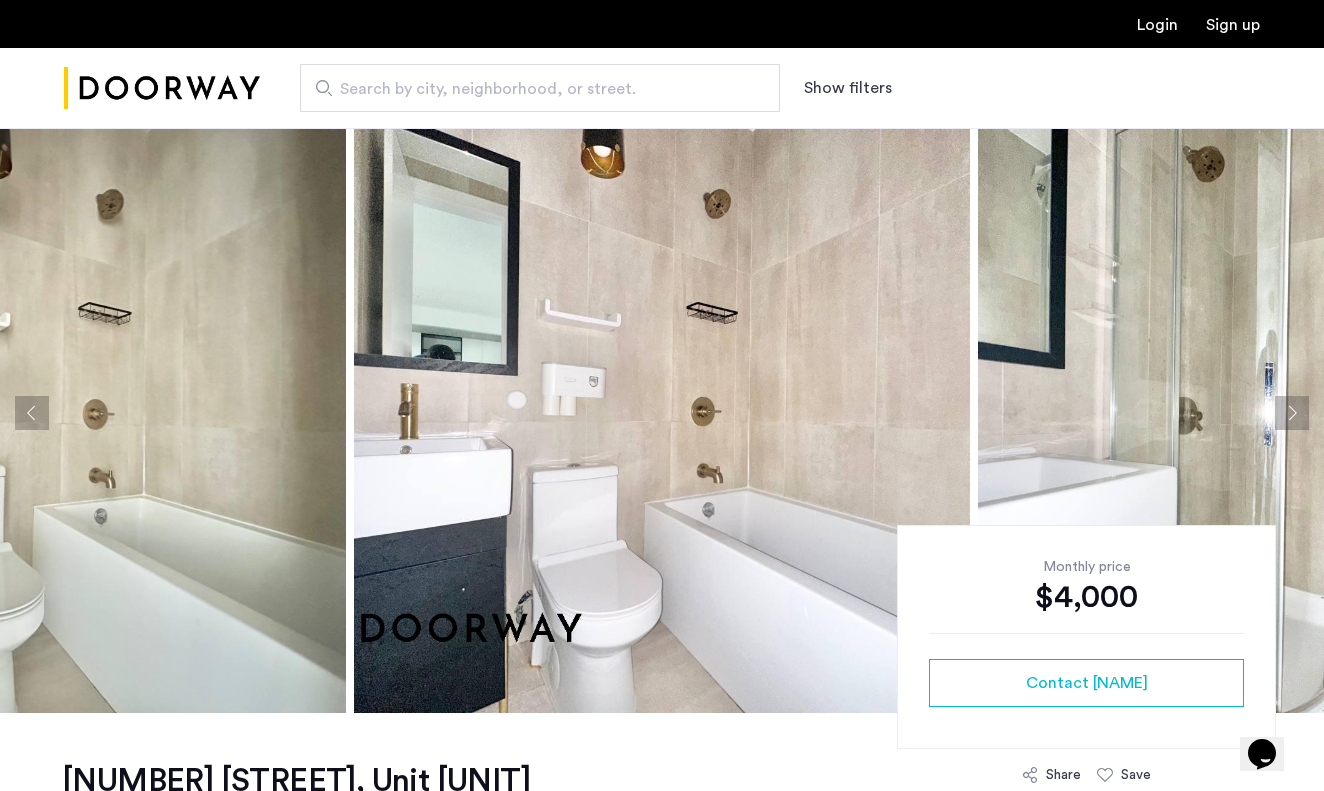 click 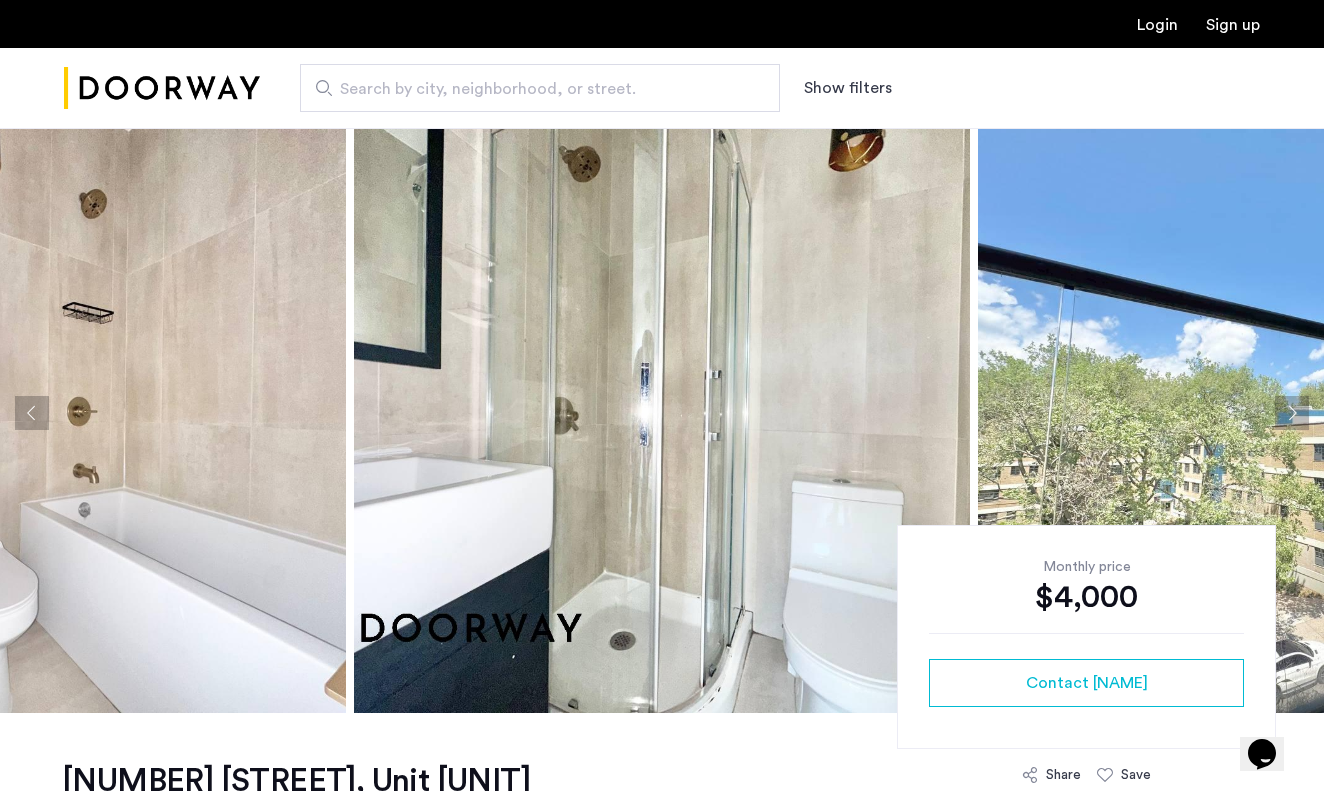 click 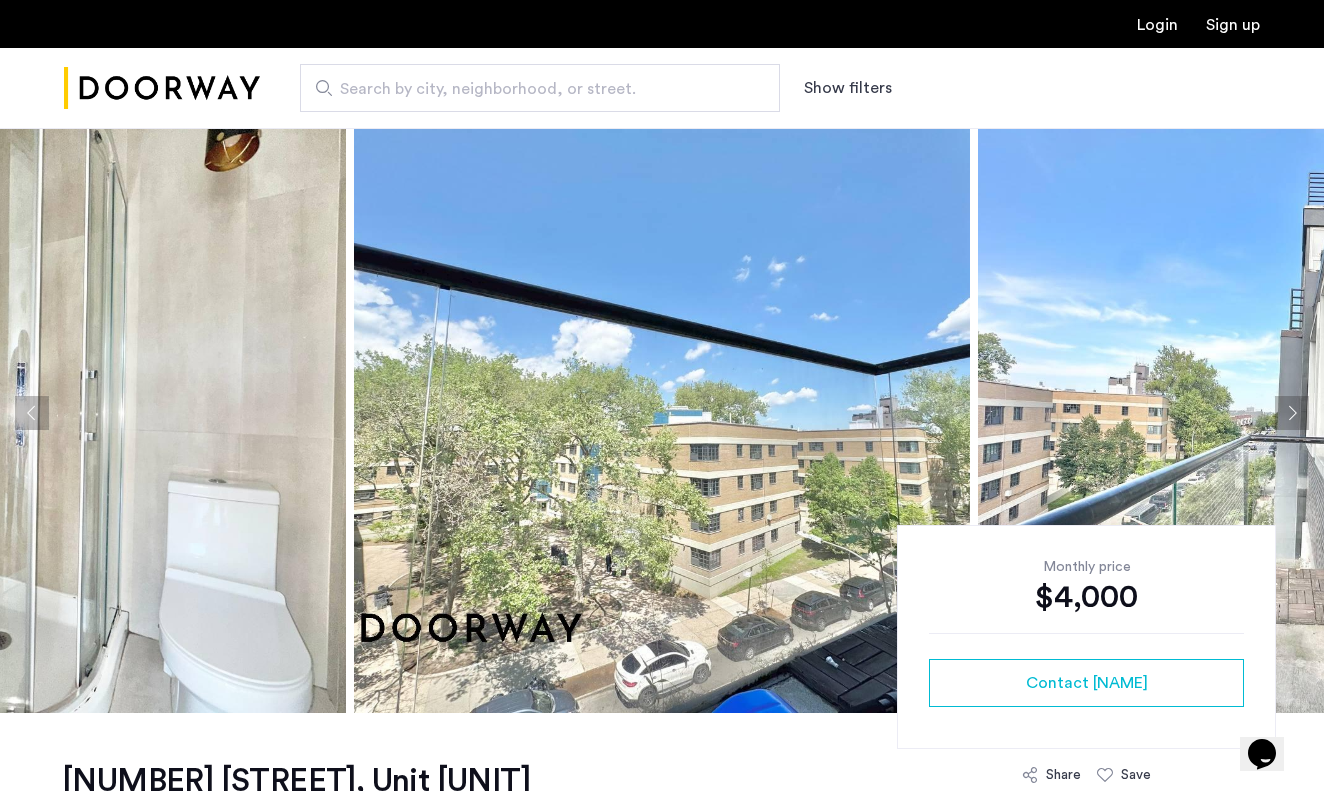 click 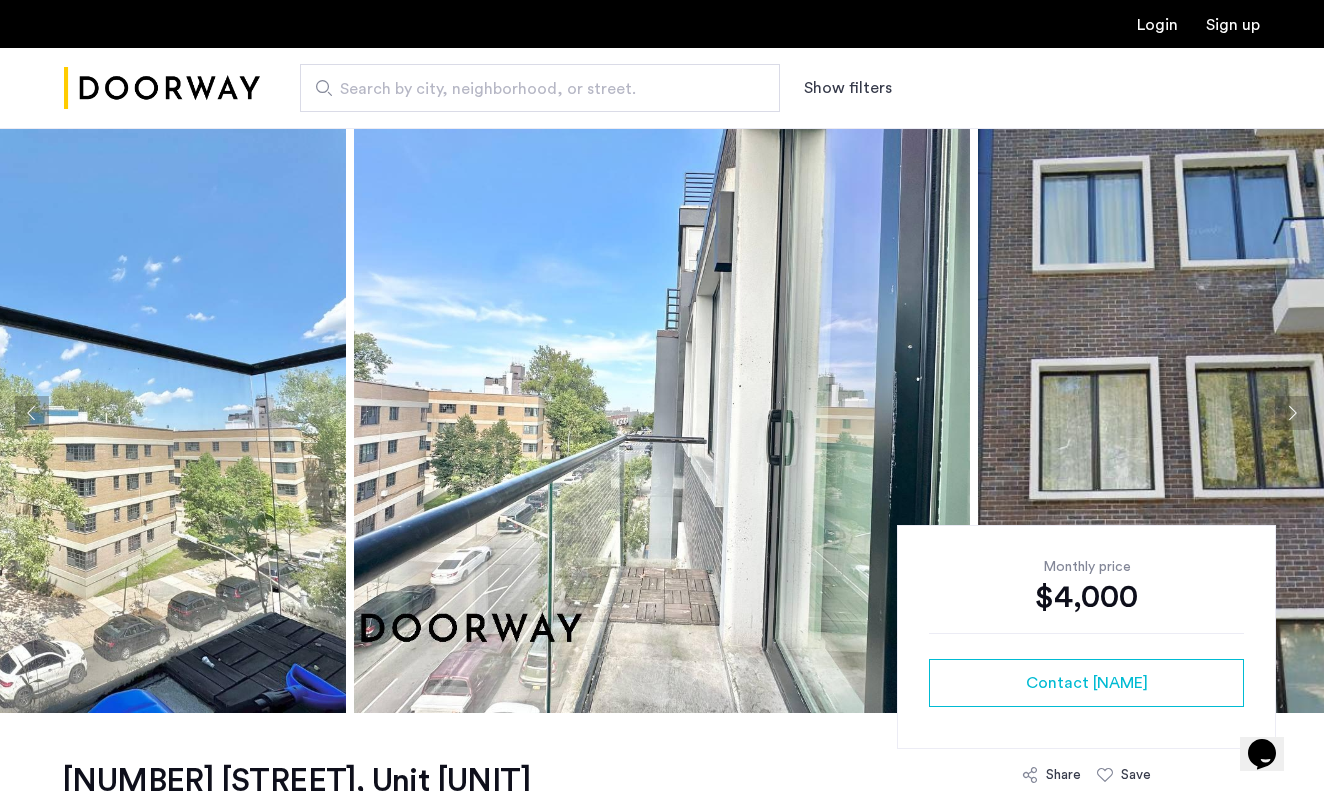 click 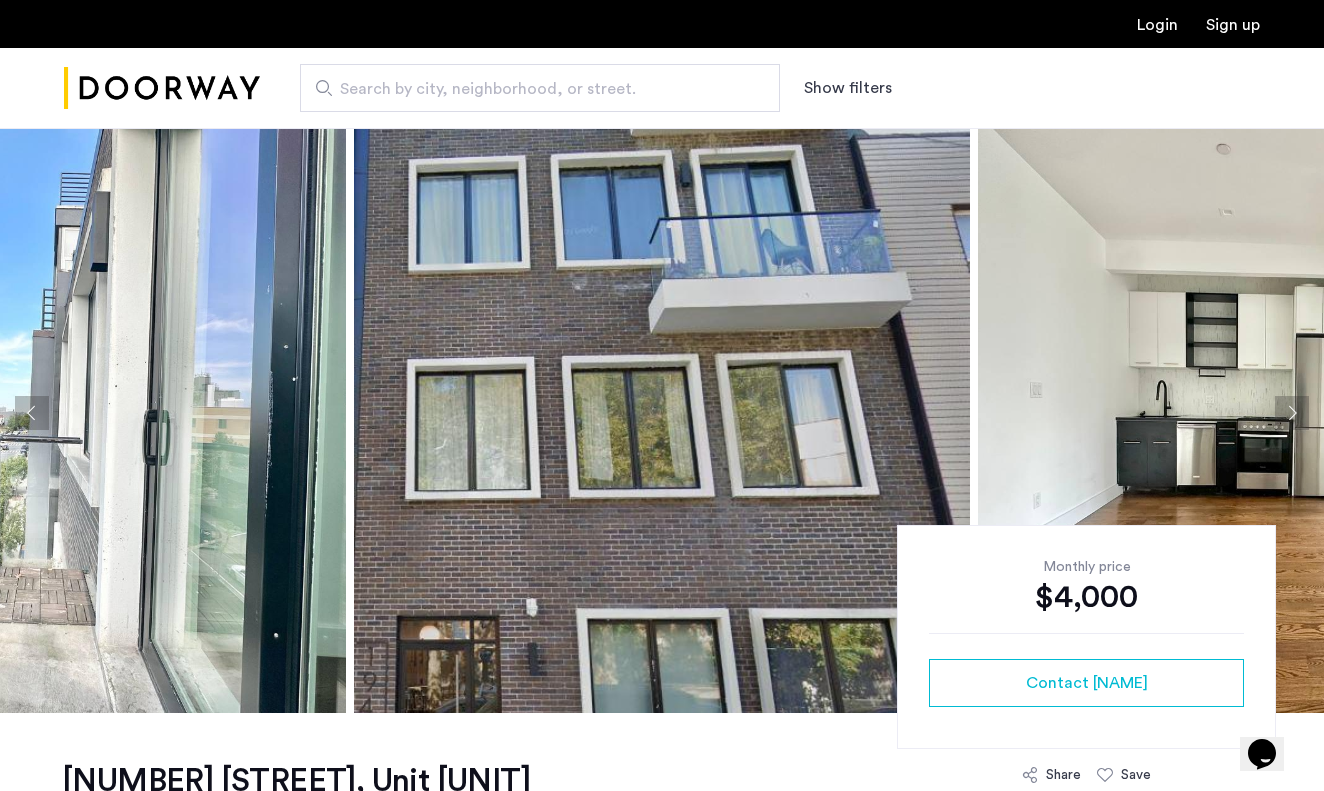 click 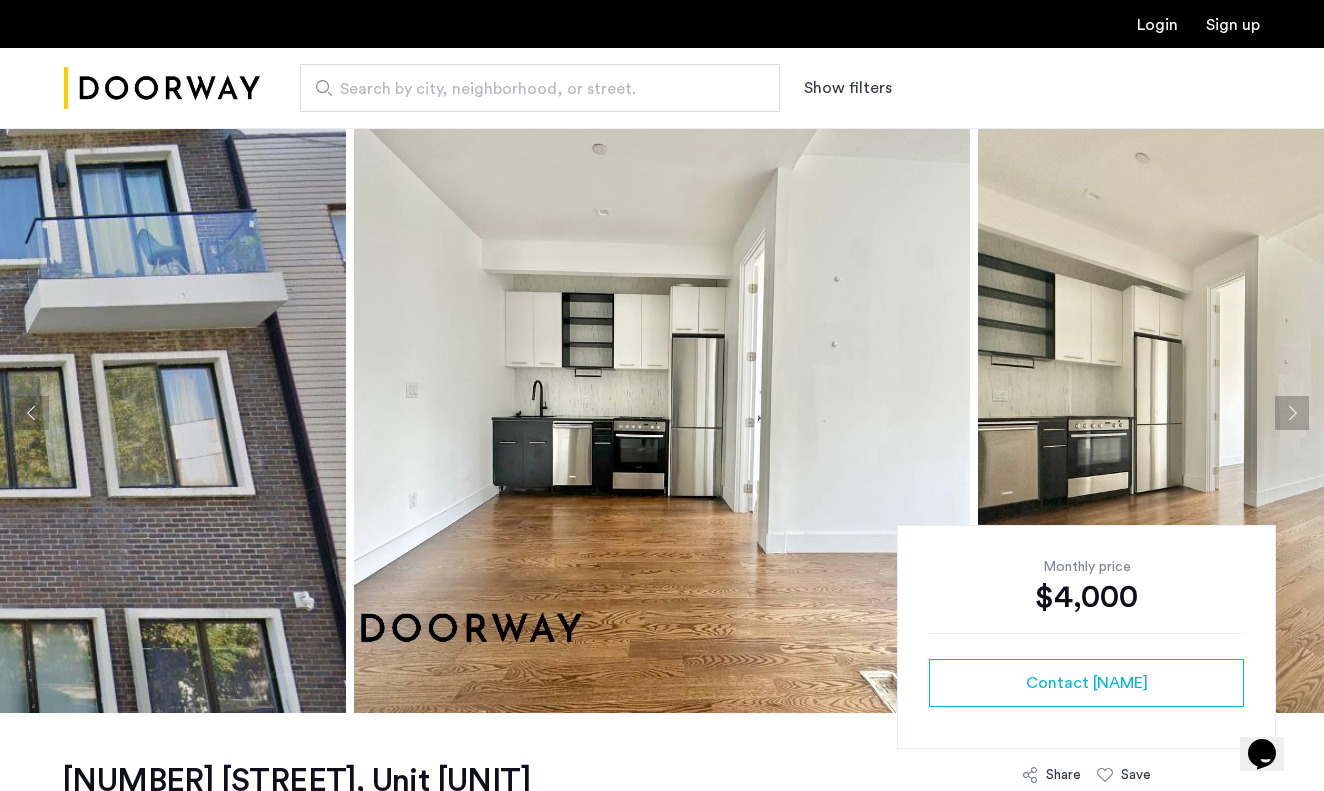click 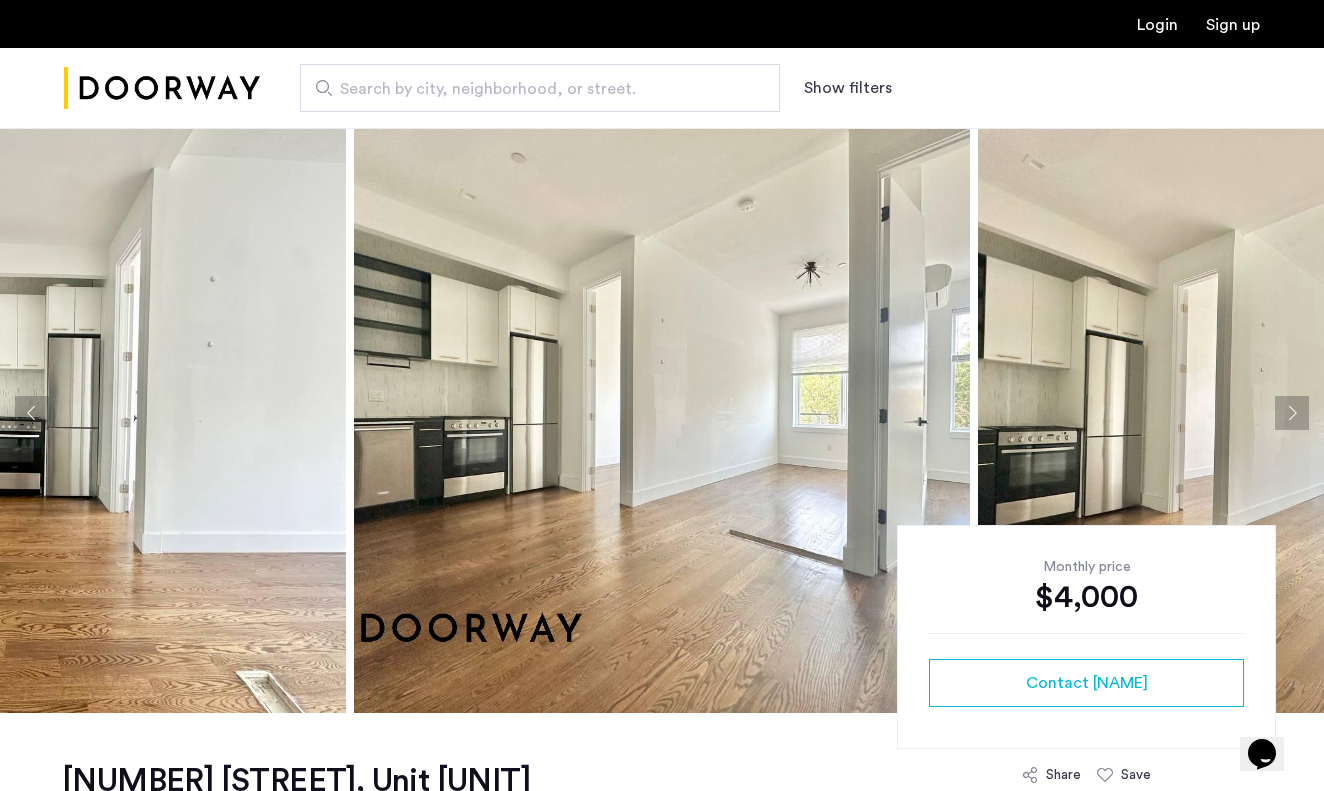 click 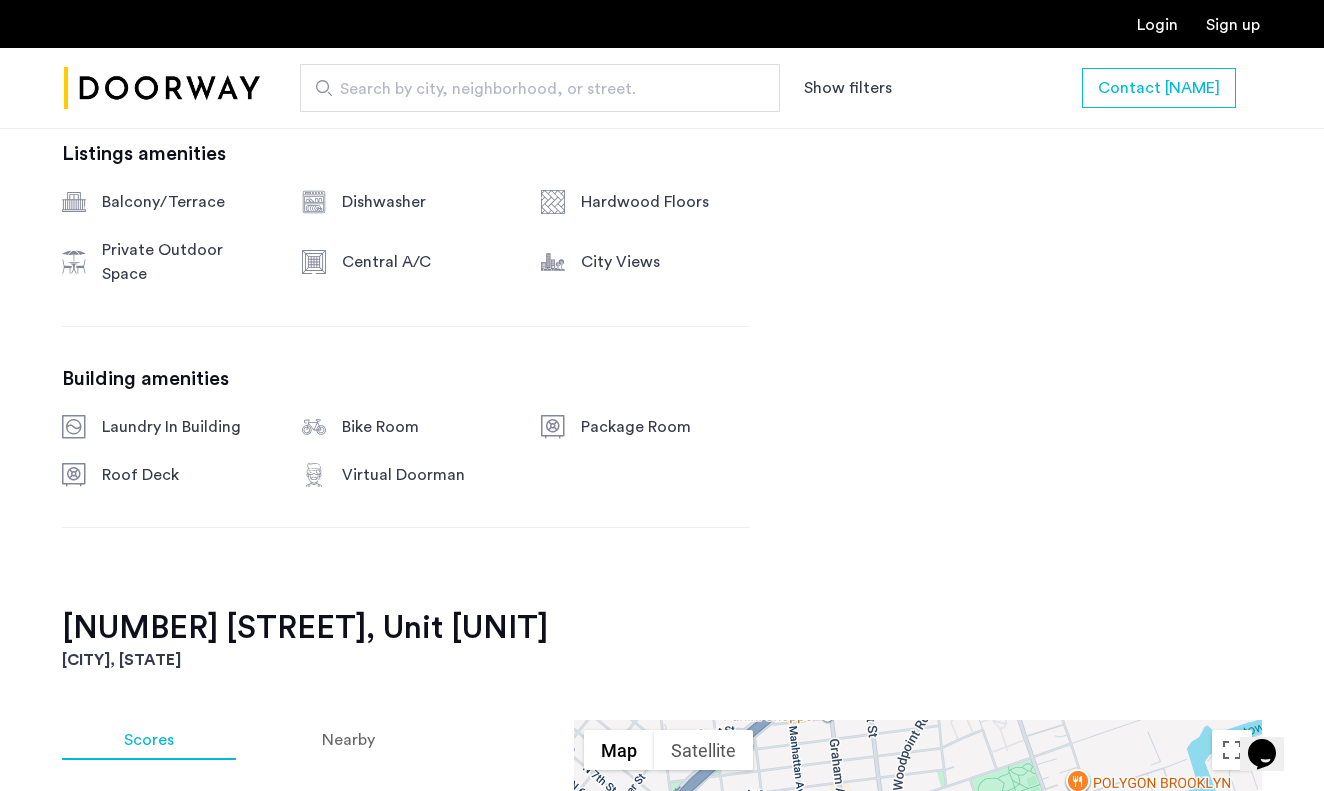 scroll, scrollTop: 1244, scrollLeft: 0, axis: vertical 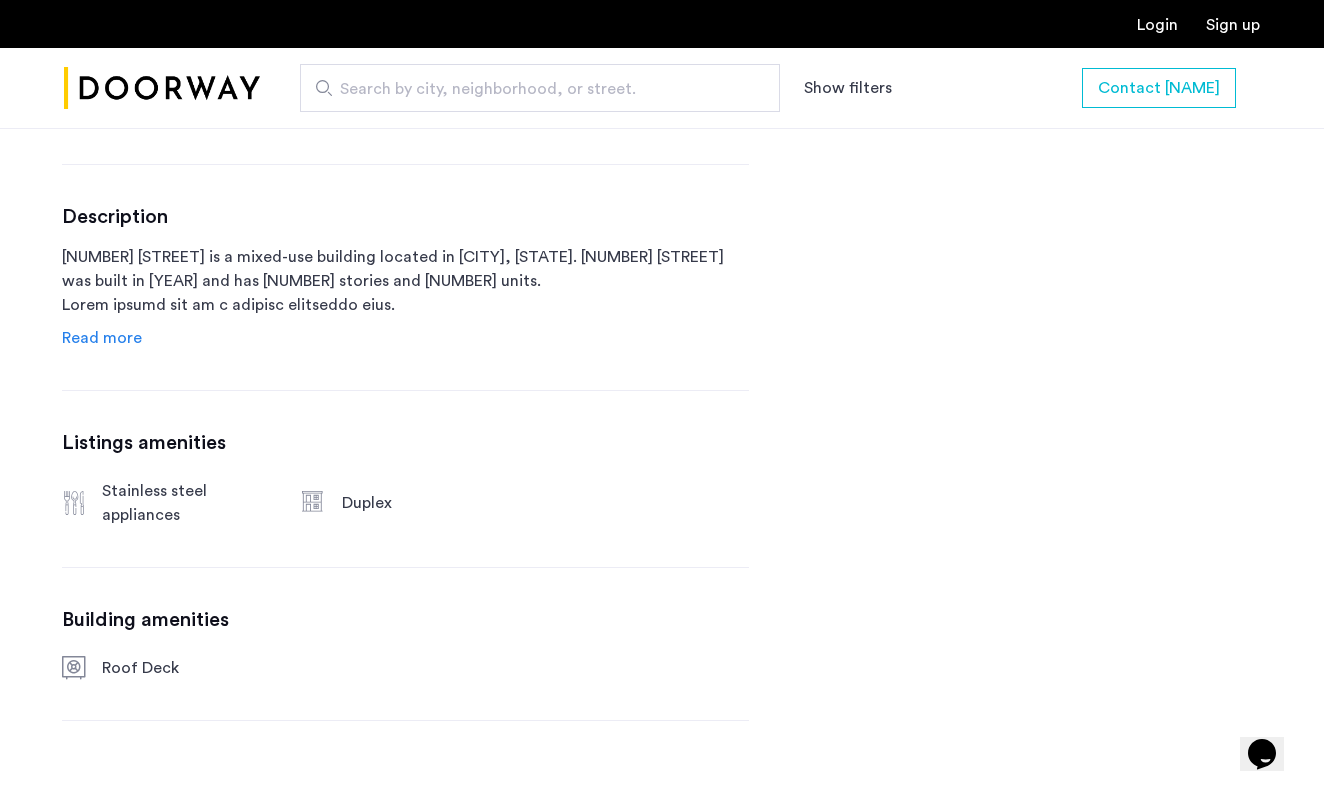 click on "Read more" 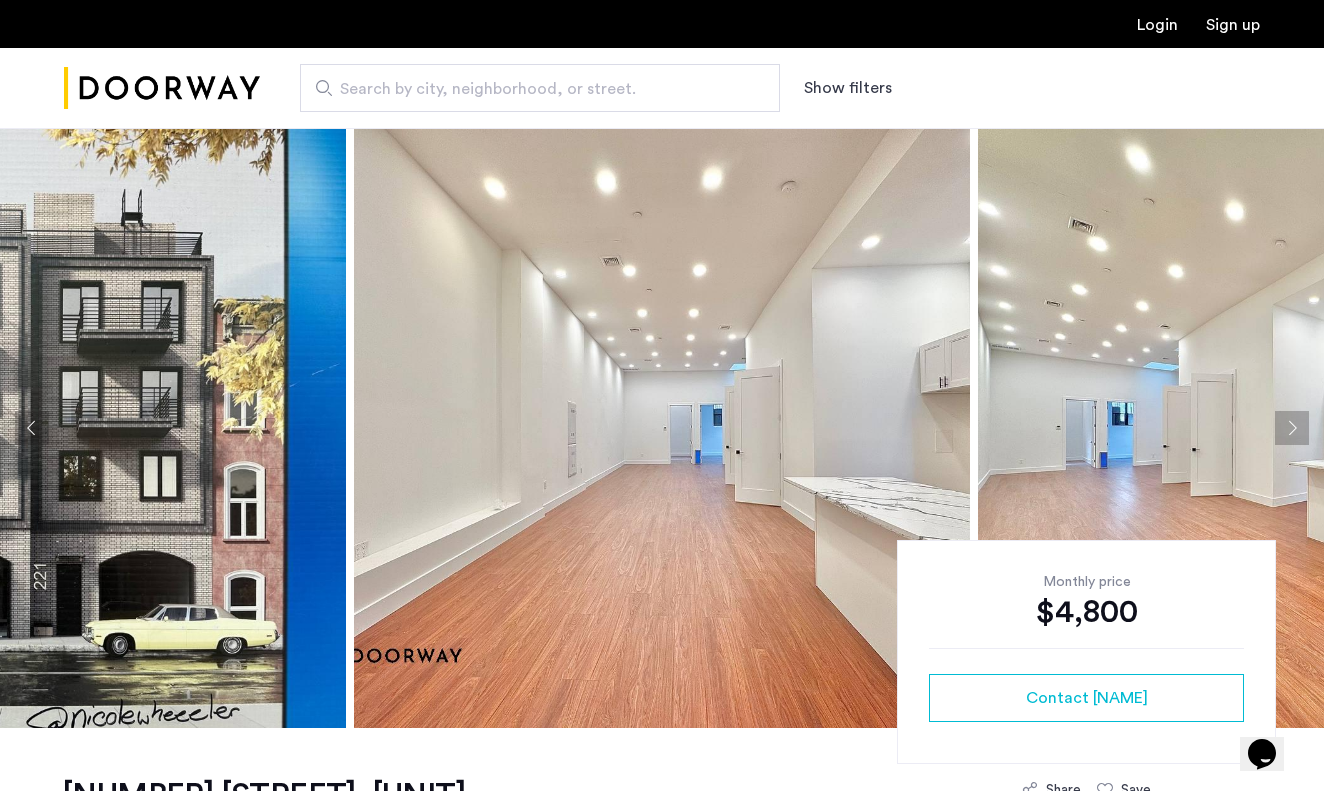 scroll, scrollTop: 0, scrollLeft: 0, axis: both 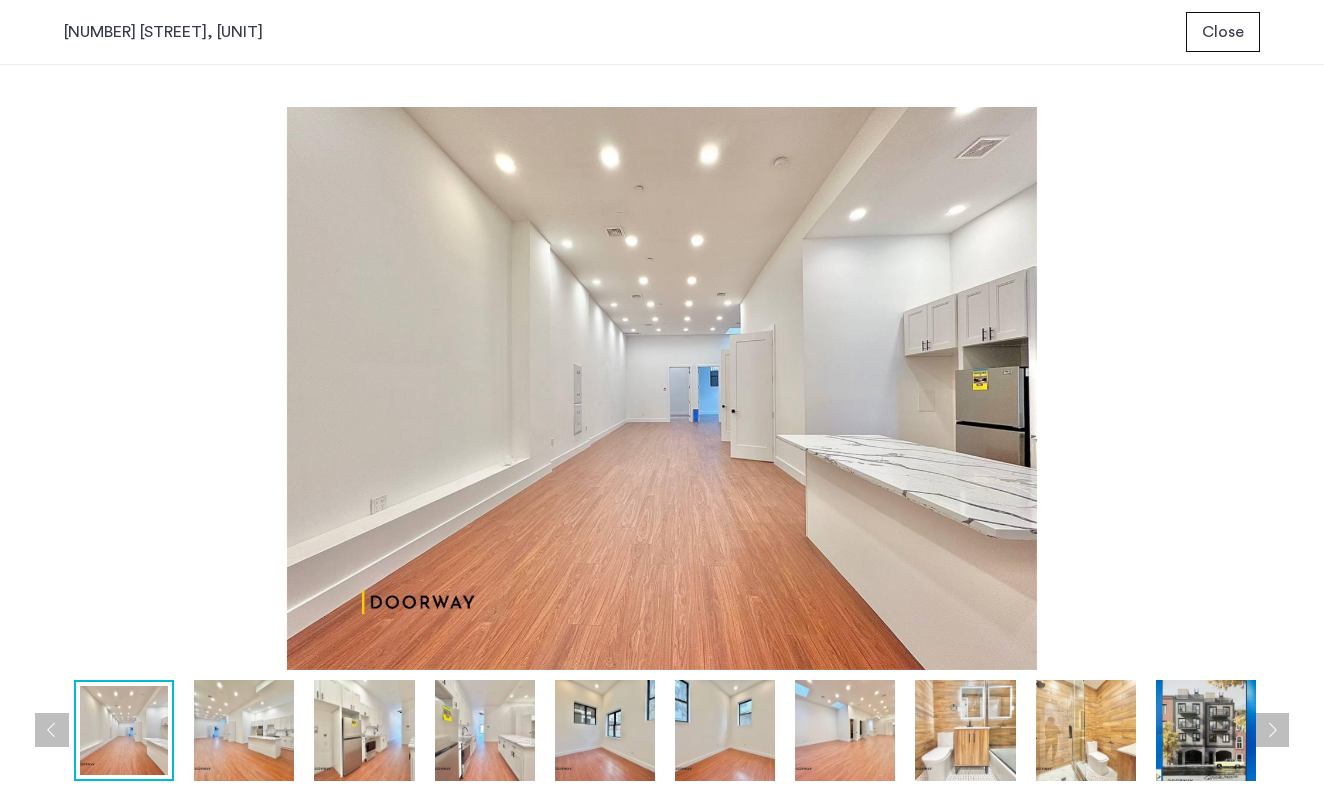 click at bounding box center [1272, 730] 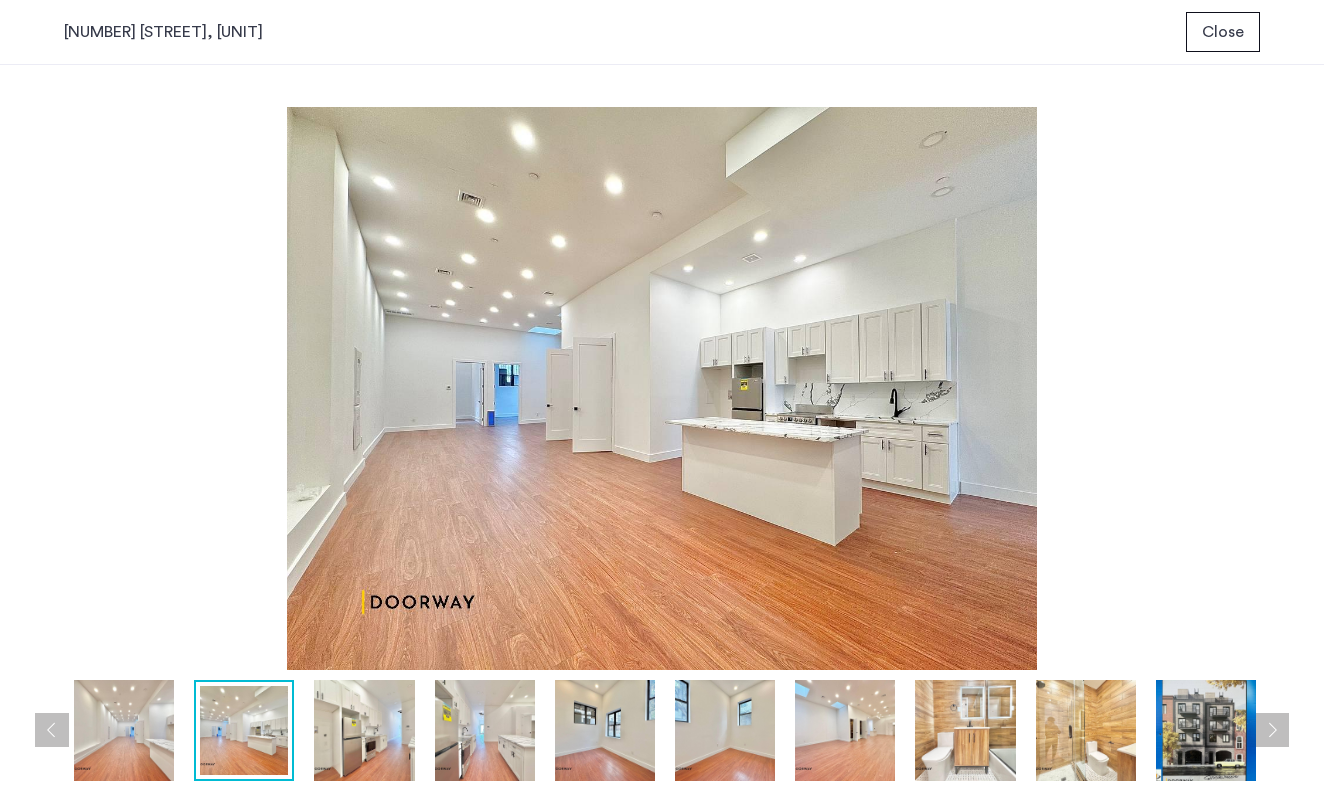 click at bounding box center [1272, 730] 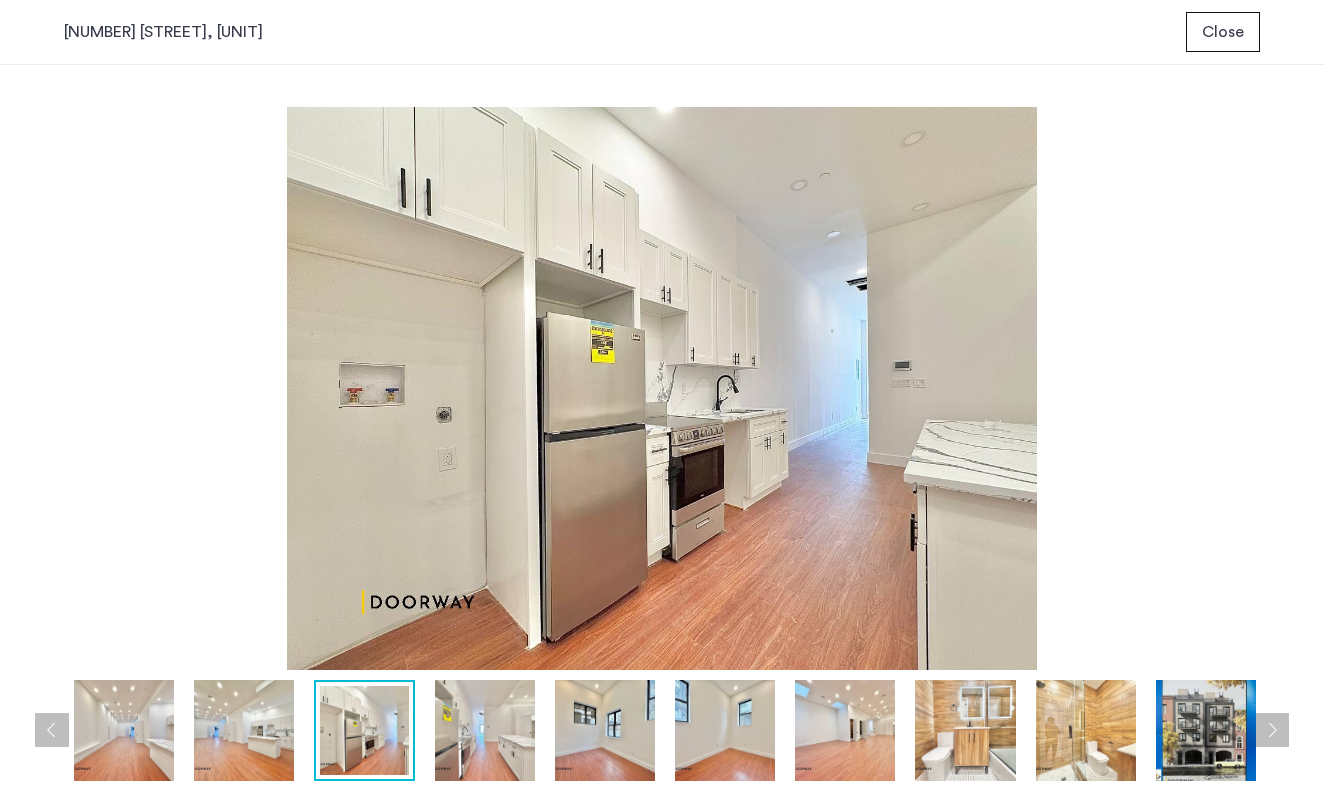 click at bounding box center [1272, 730] 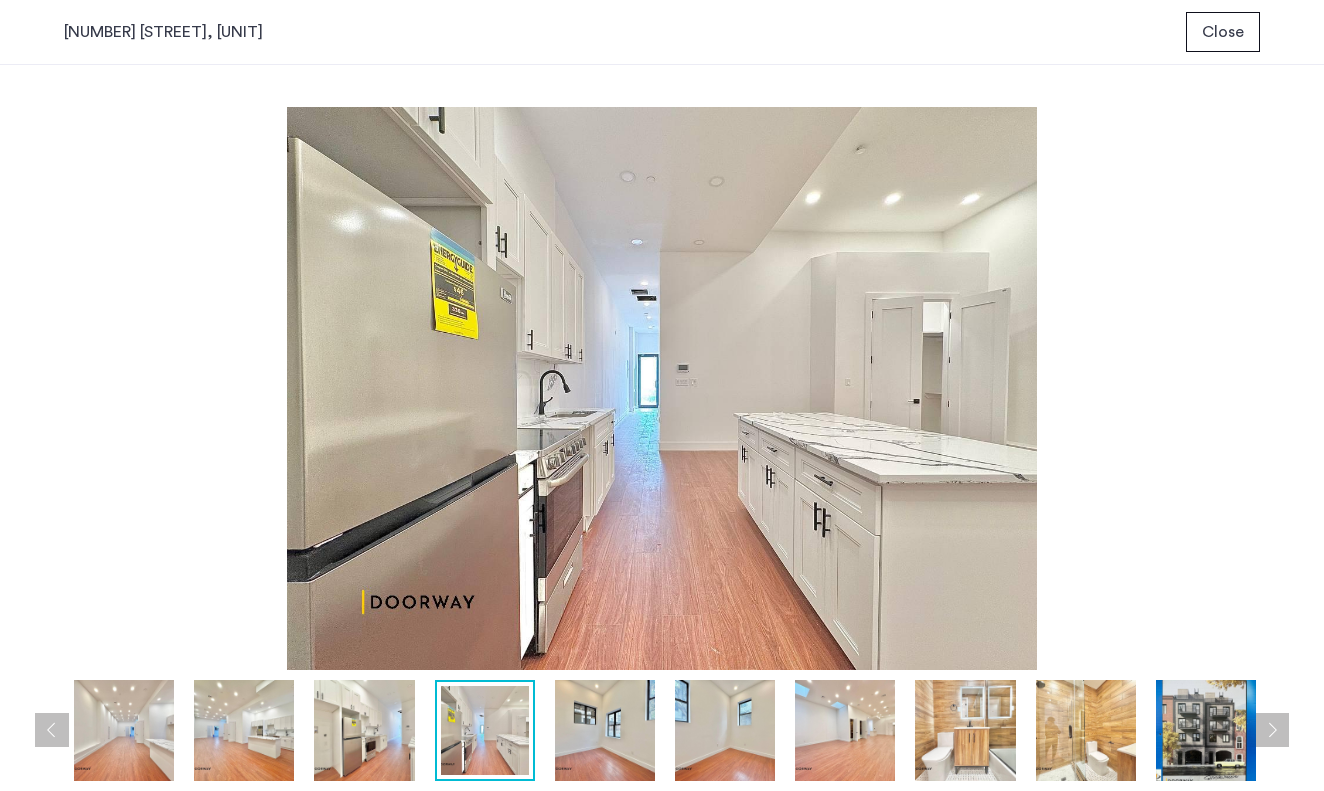 click at bounding box center (1272, 730) 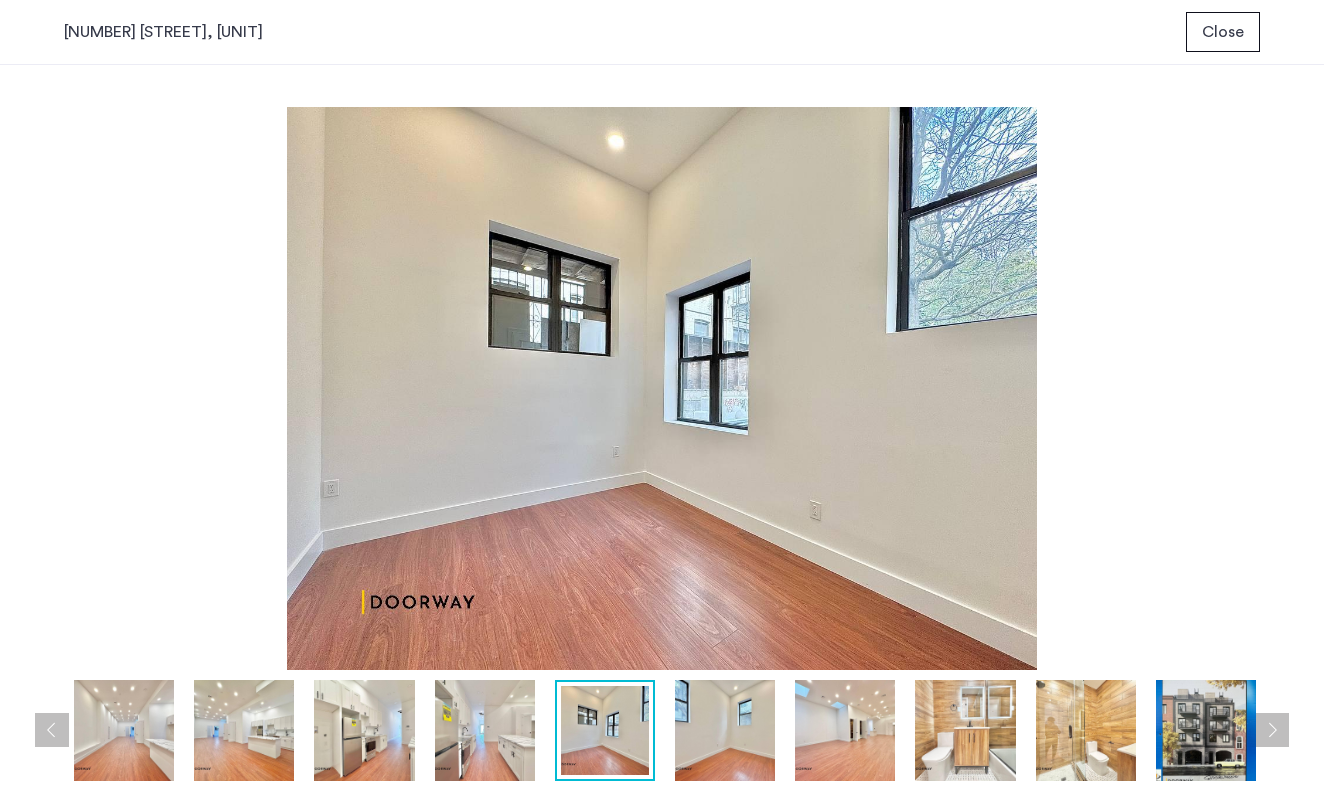 click at bounding box center (1272, 730) 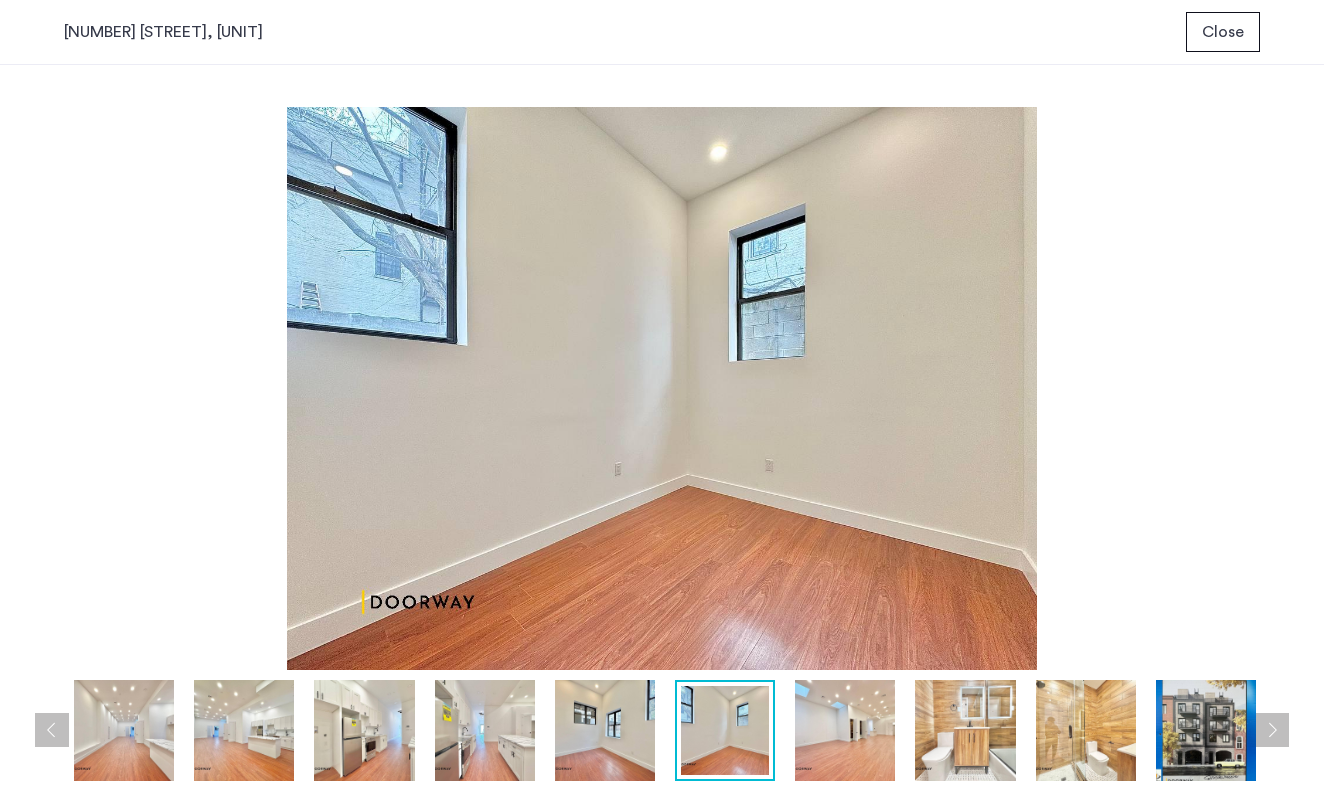 click at bounding box center [1272, 730] 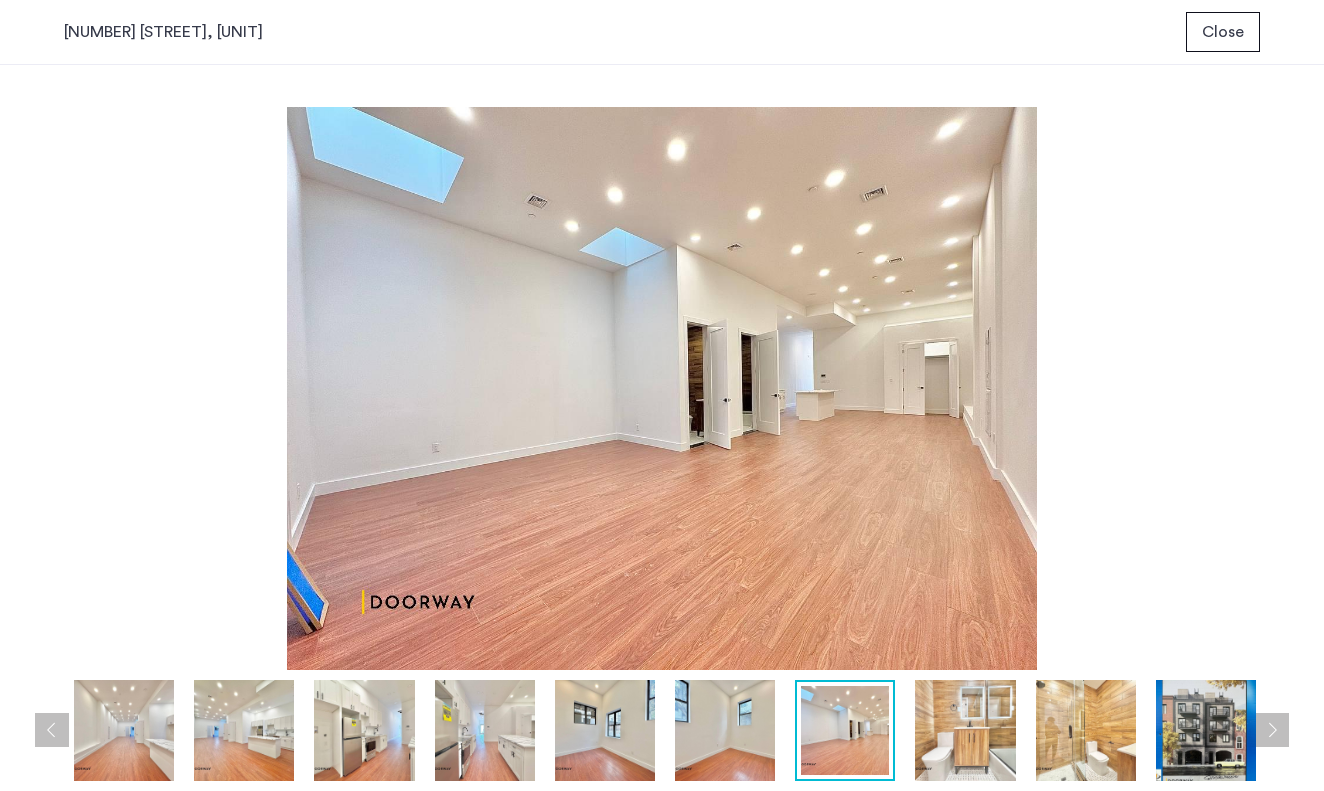 click at bounding box center [1272, 730] 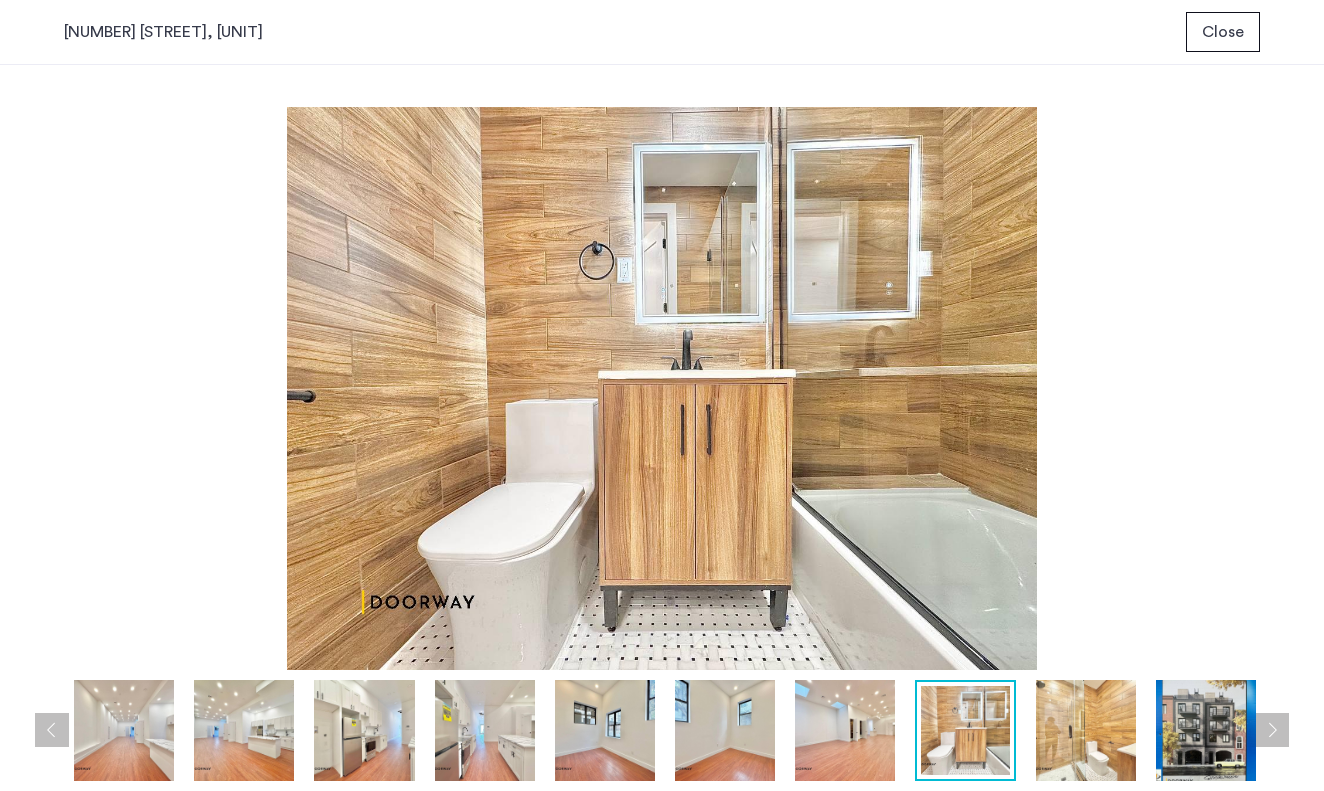 click at bounding box center (1272, 730) 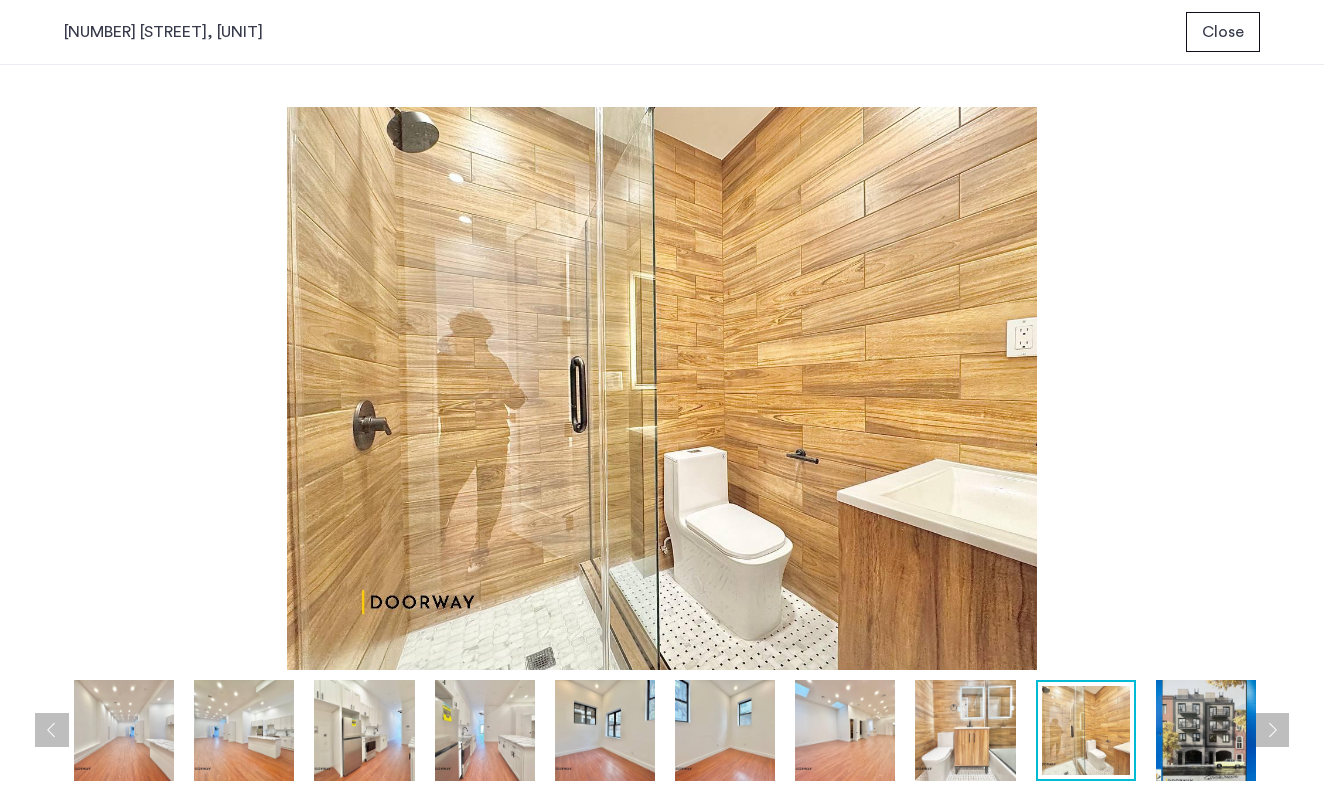 click at bounding box center [1272, 730] 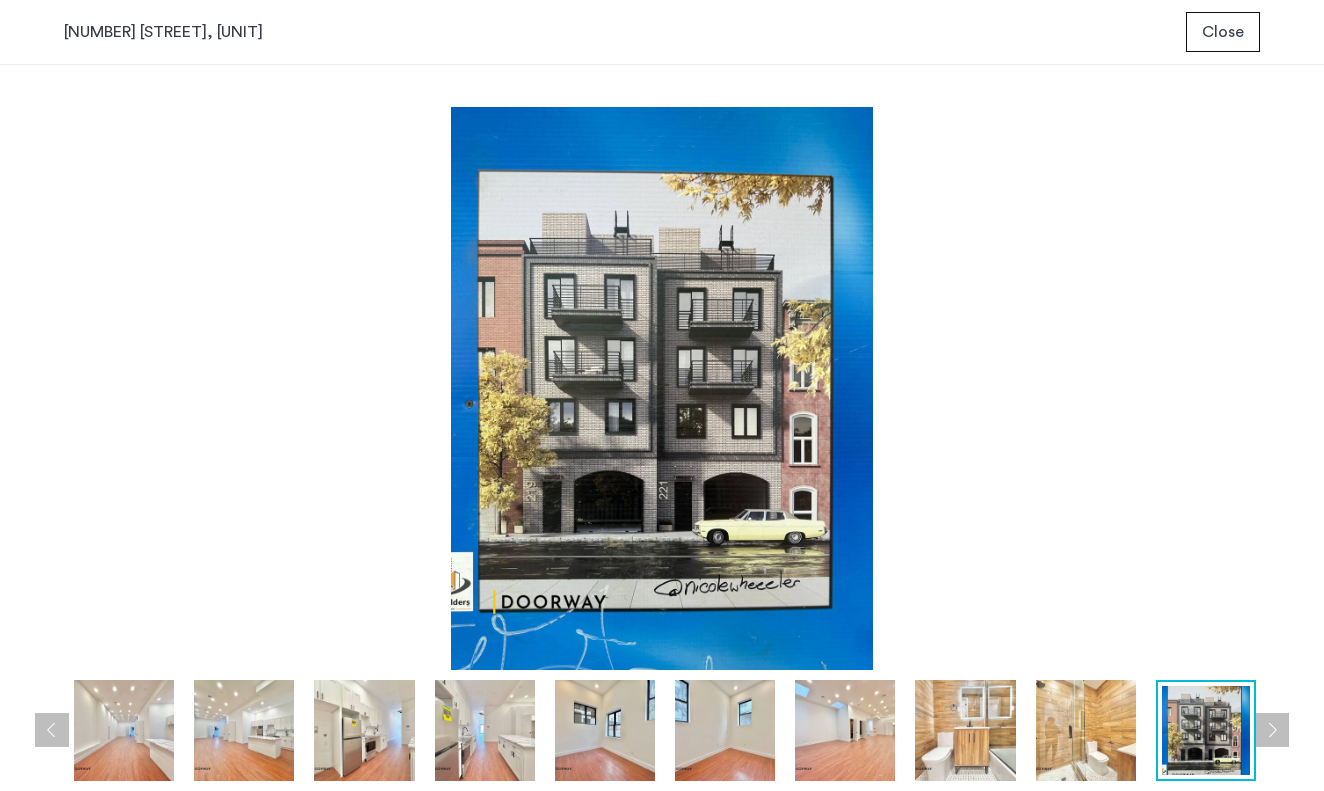 click on "Close" at bounding box center (1223, 32) 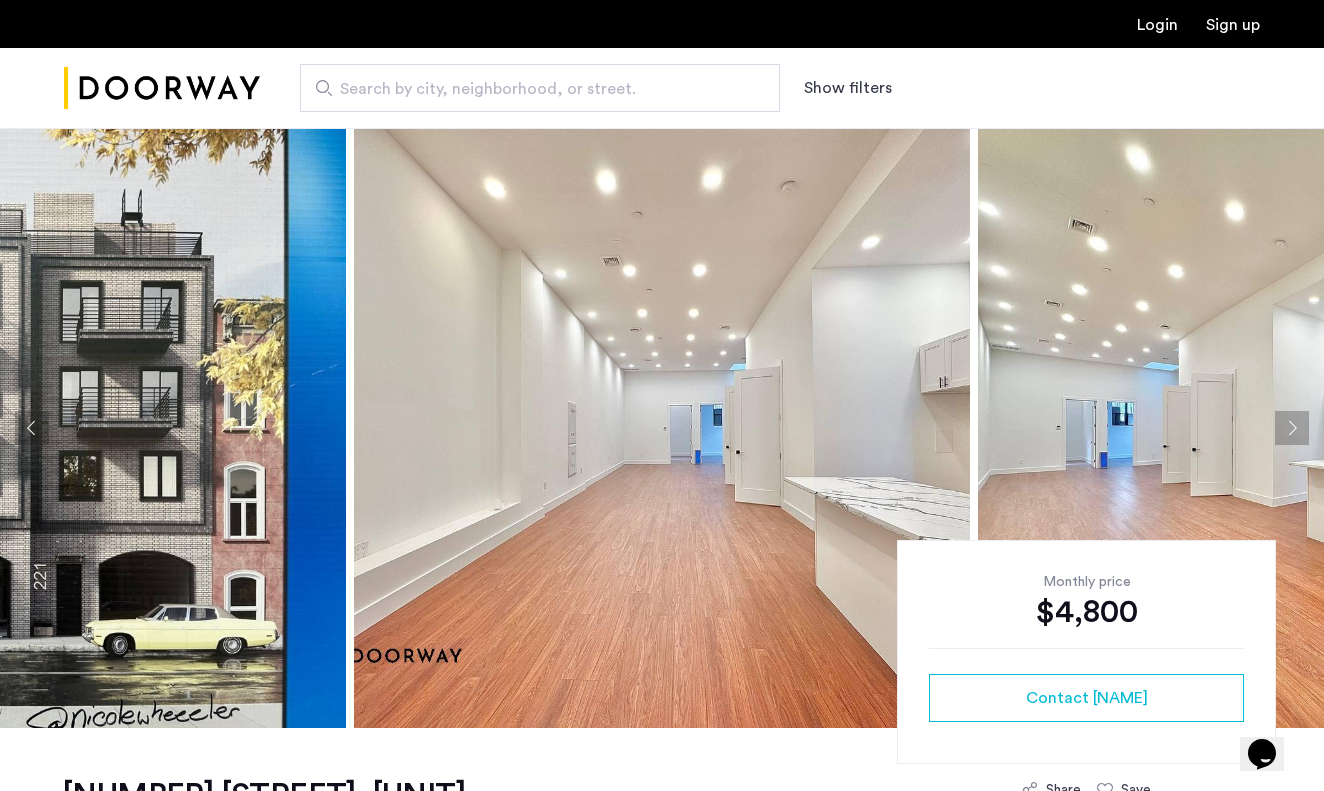 scroll, scrollTop: 0, scrollLeft: 0, axis: both 